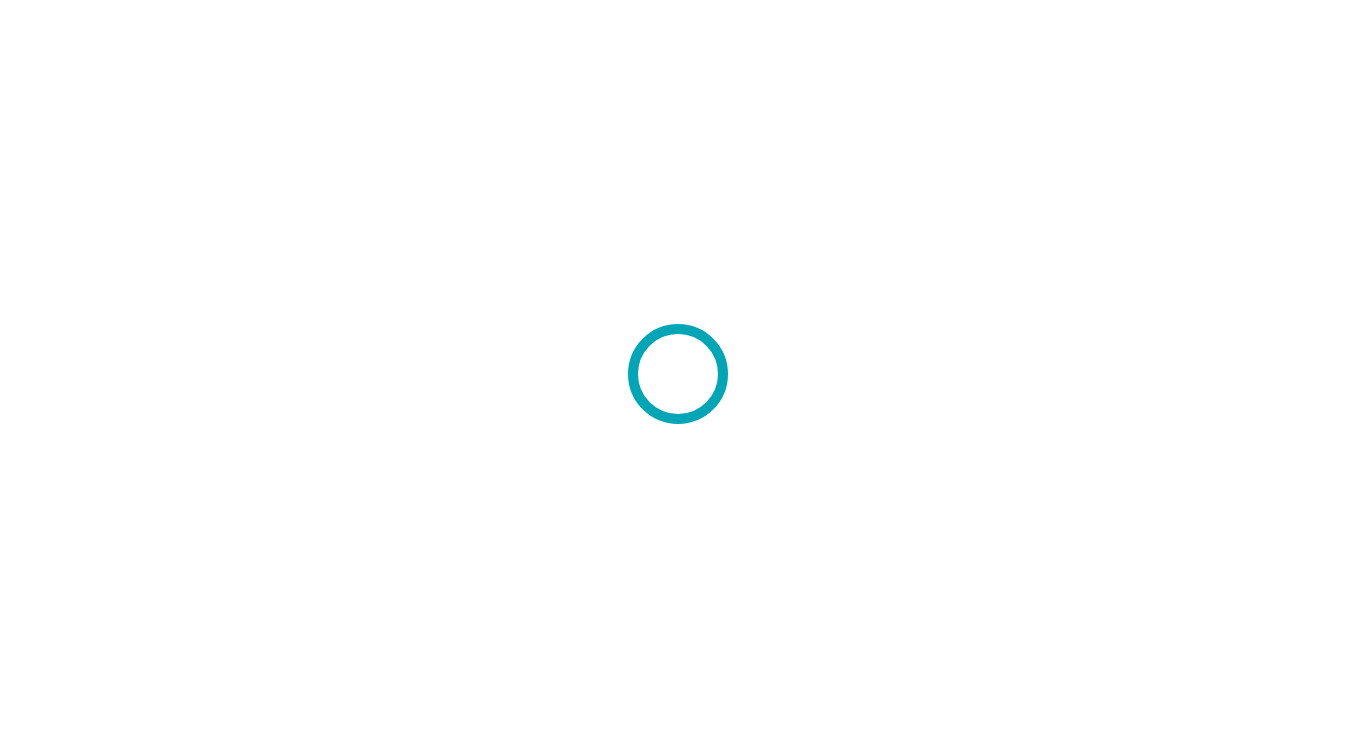 scroll, scrollTop: 0, scrollLeft: 0, axis: both 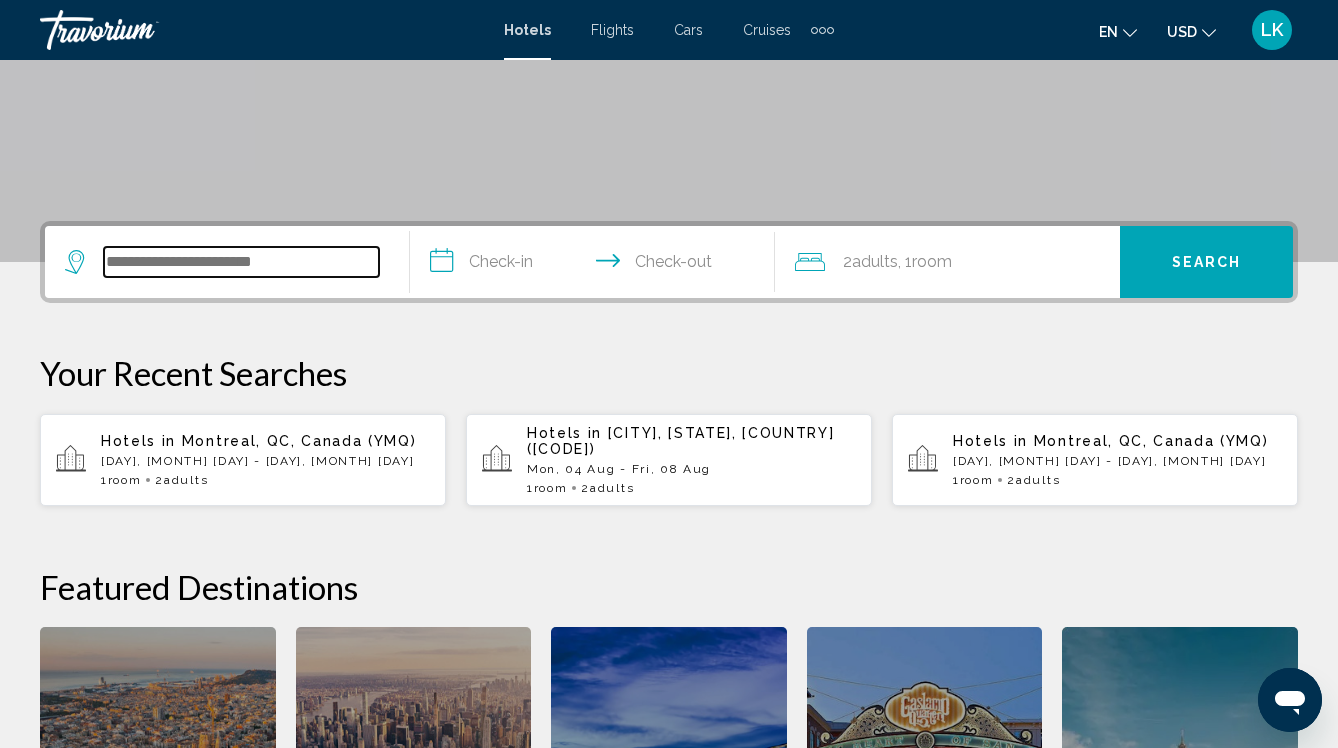 click at bounding box center (241, 262) 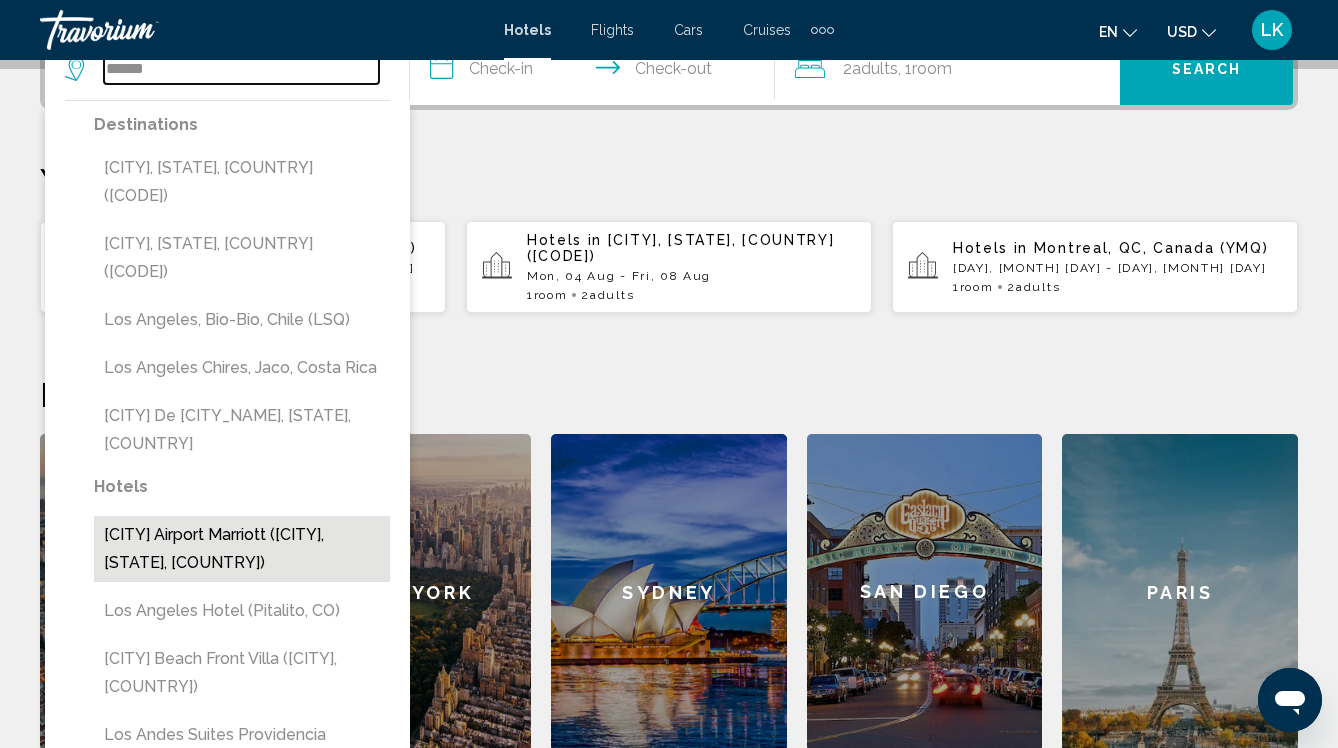 scroll, scrollTop: 530, scrollLeft: 0, axis: vertical 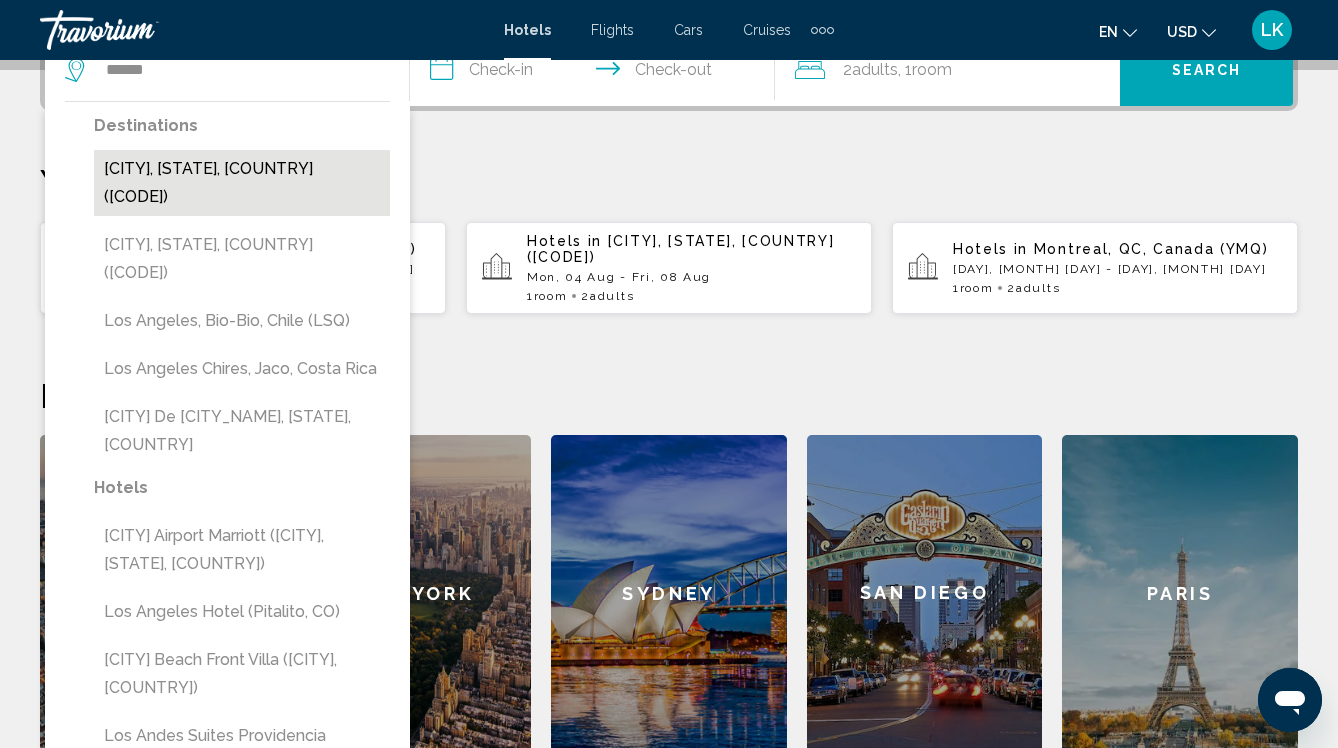 click on "[CITY], [STATE], [COUNTRY] ([CODE])" at bounding box center [242, 183] 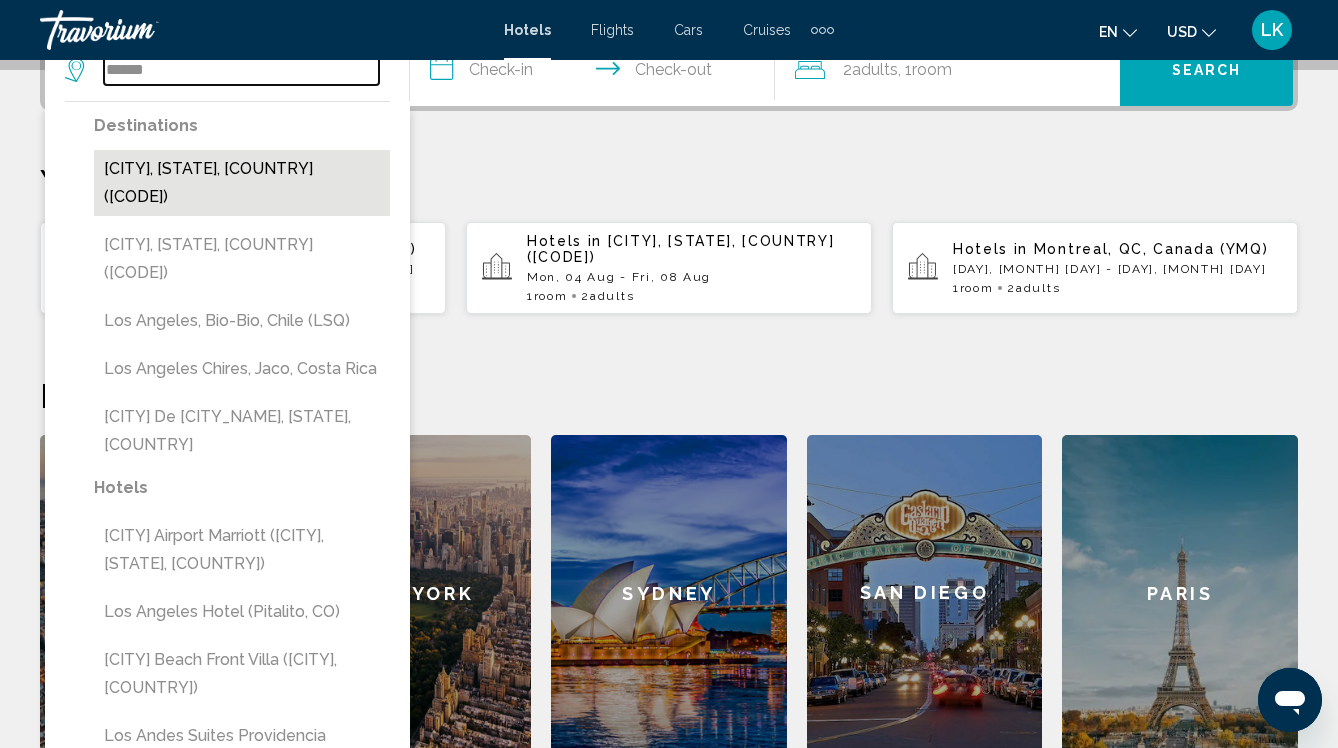 type on "**********" 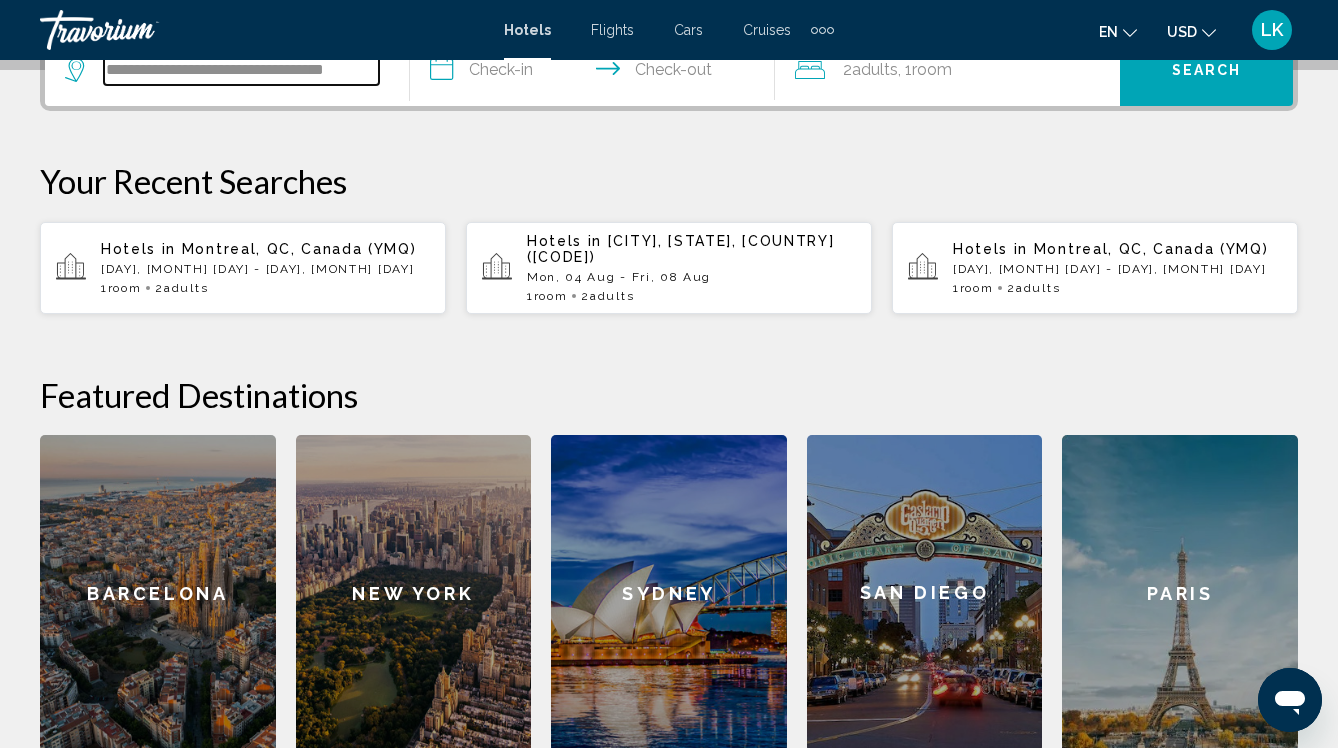 scroll, scrollTop: 494, scrollLeft: 0, axis: vertical 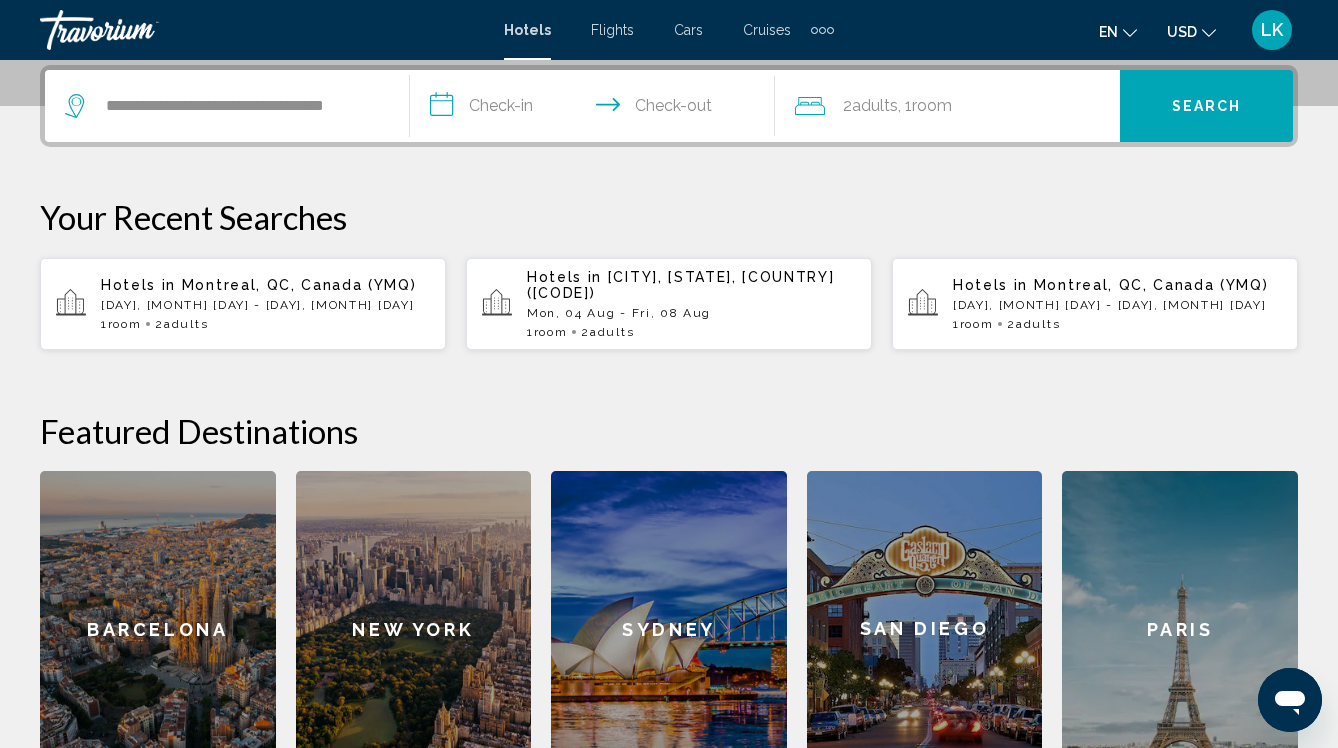 click on "**********" at bounding box center [596, 109] 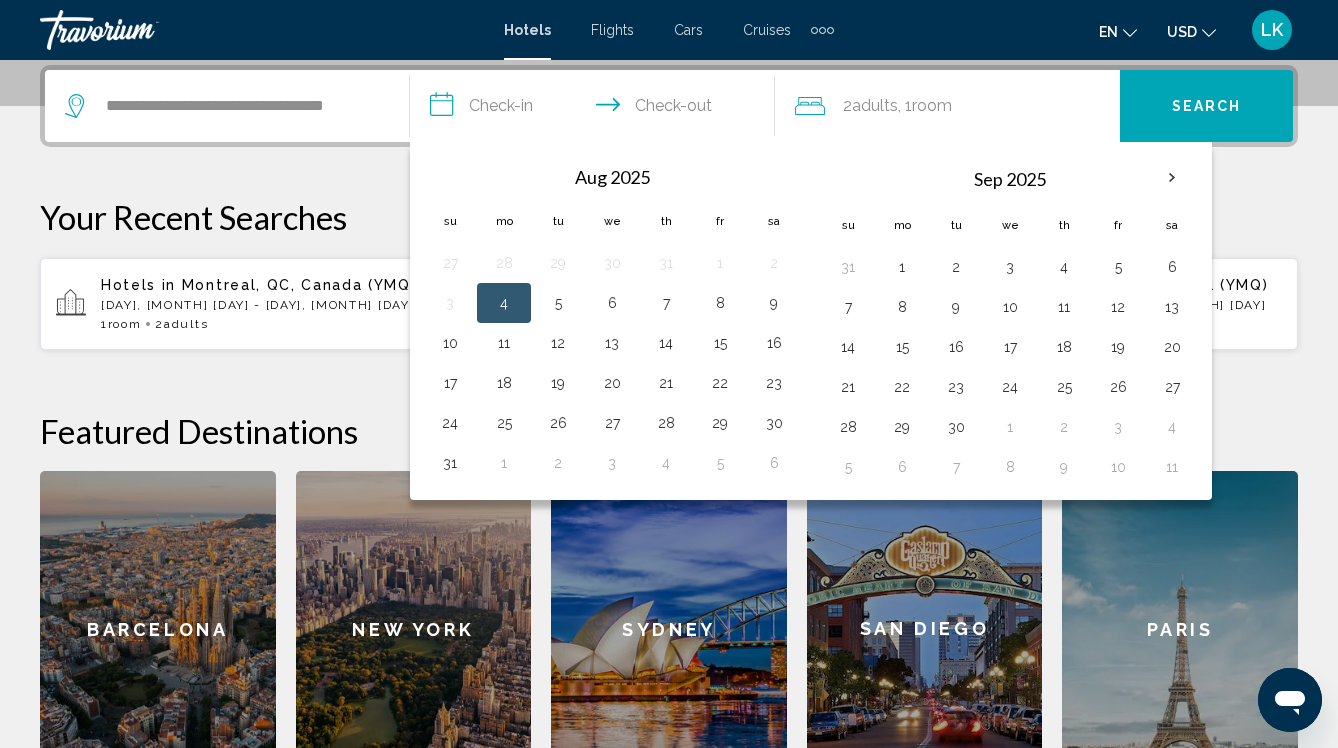 click on "4" at bounding box center (504, 303) 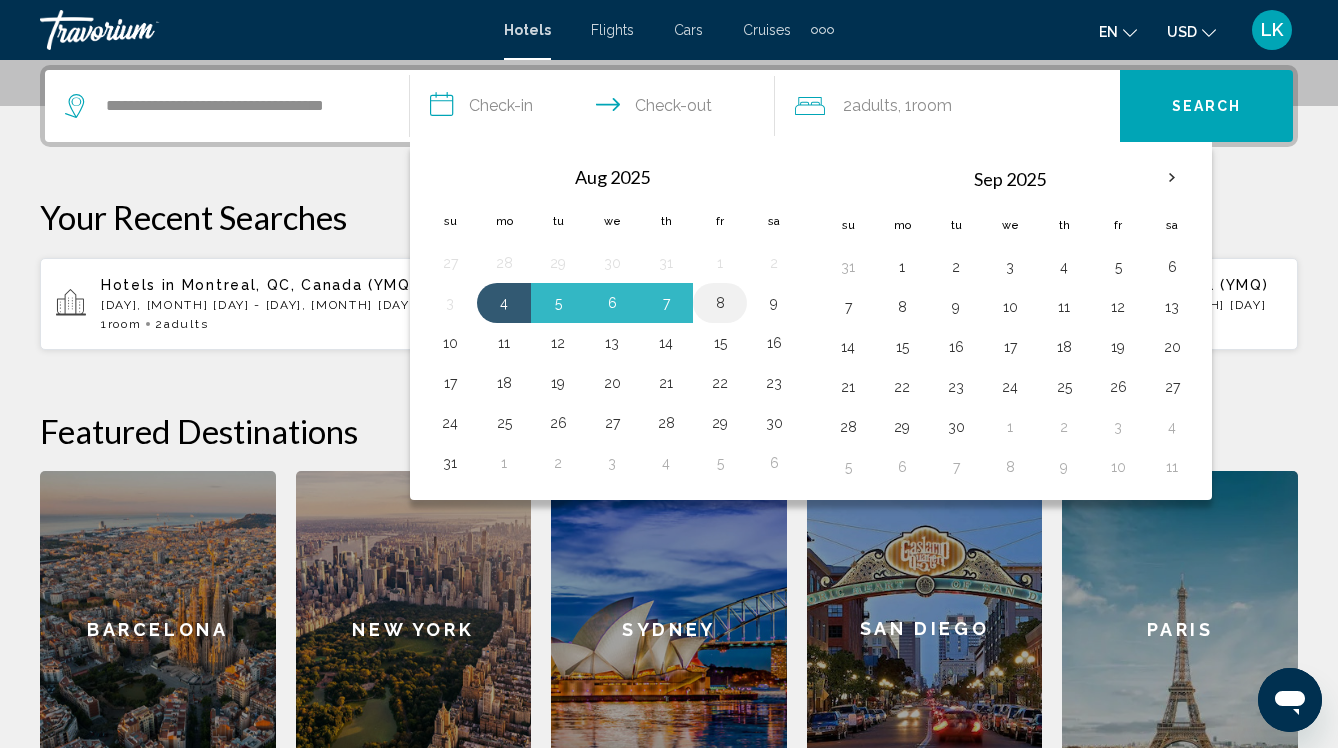 click on "8" at bounding box center [720, 303] 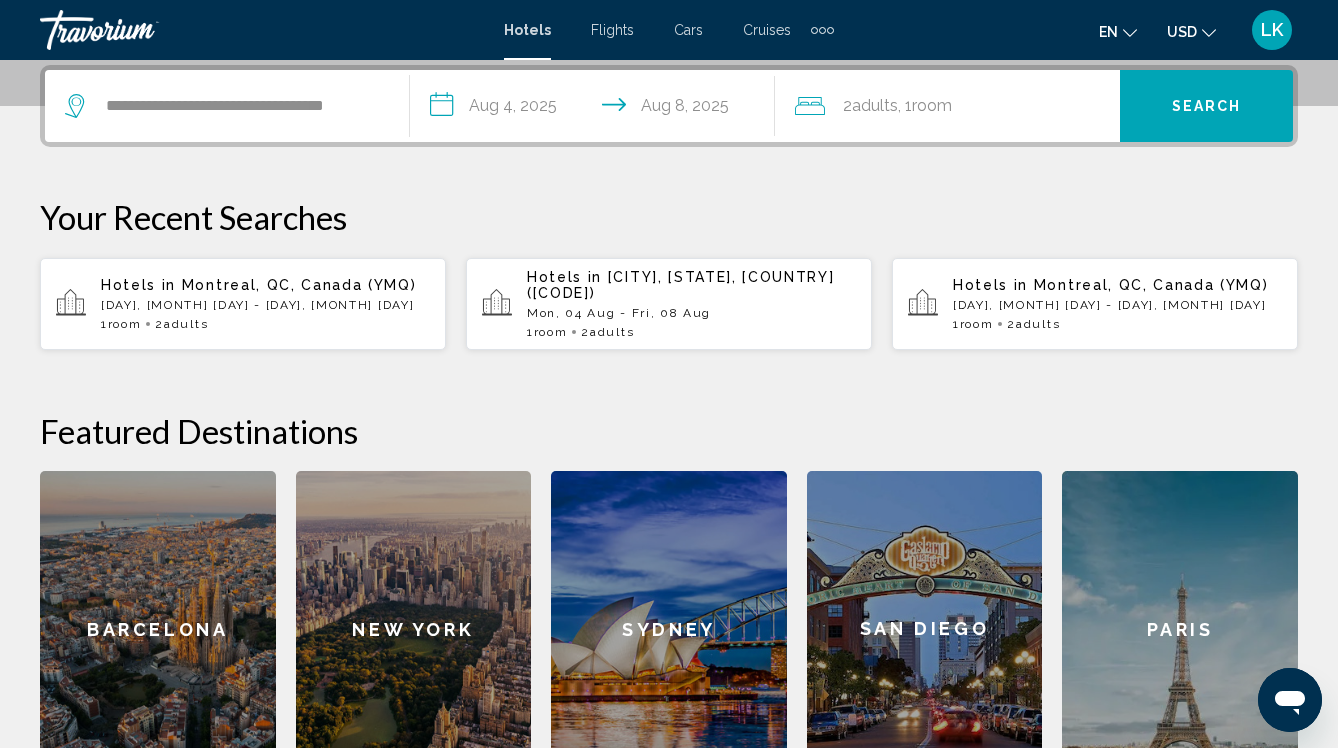 click on "Search" at bounding box center (1206, 106) 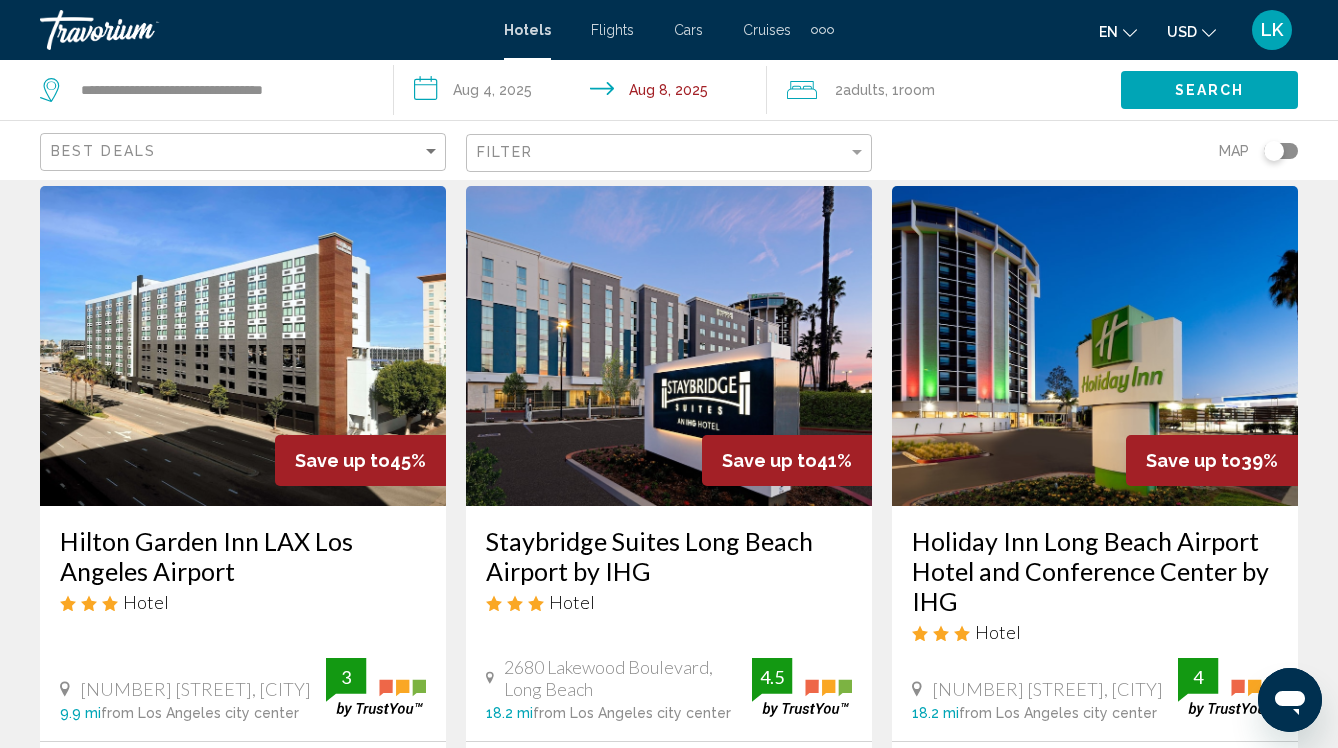 scroll, scrollTop: 68, scrollLeft: 0, axis: vertical 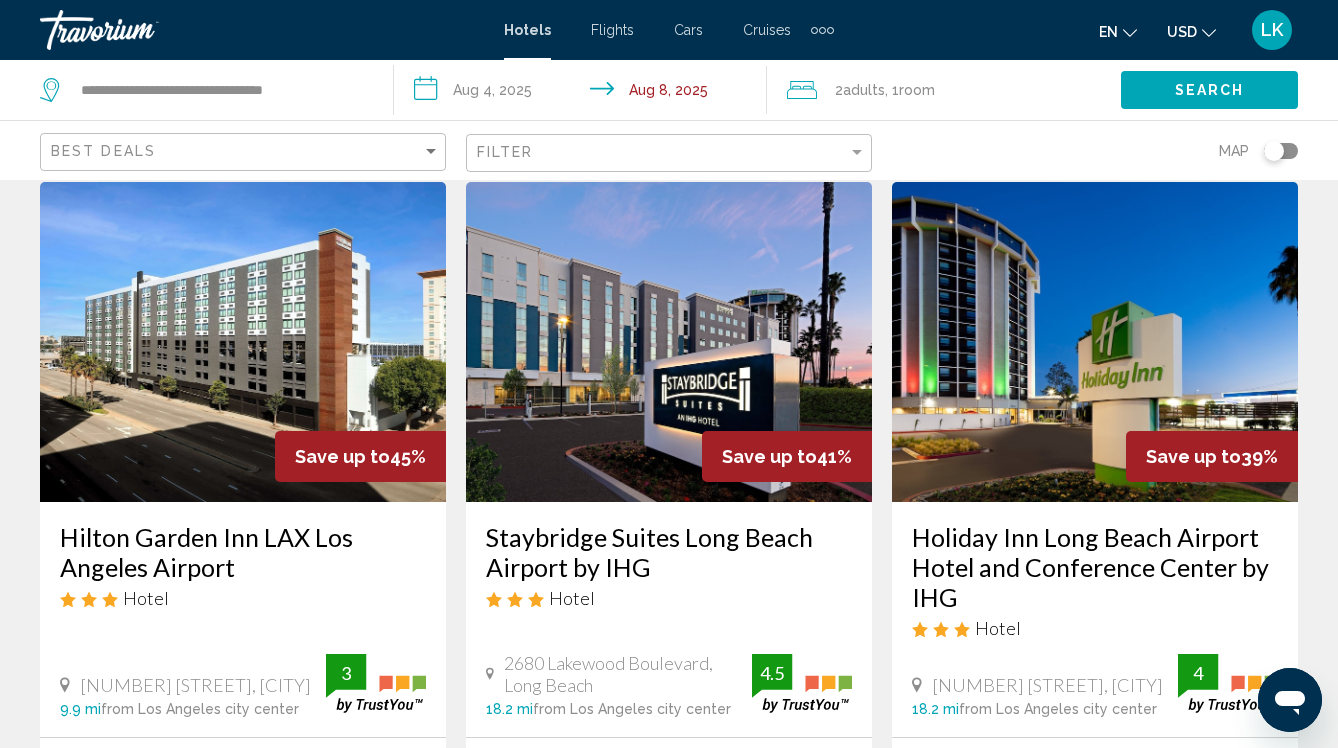 click on "Staybridge Suites Long Beach Airport by IHG
Hotel
[NUMBER] [STREET], [CITY] [DISTANCE]  from [CITY] city center from hotel 4.5" at bounding box center [669, 619] 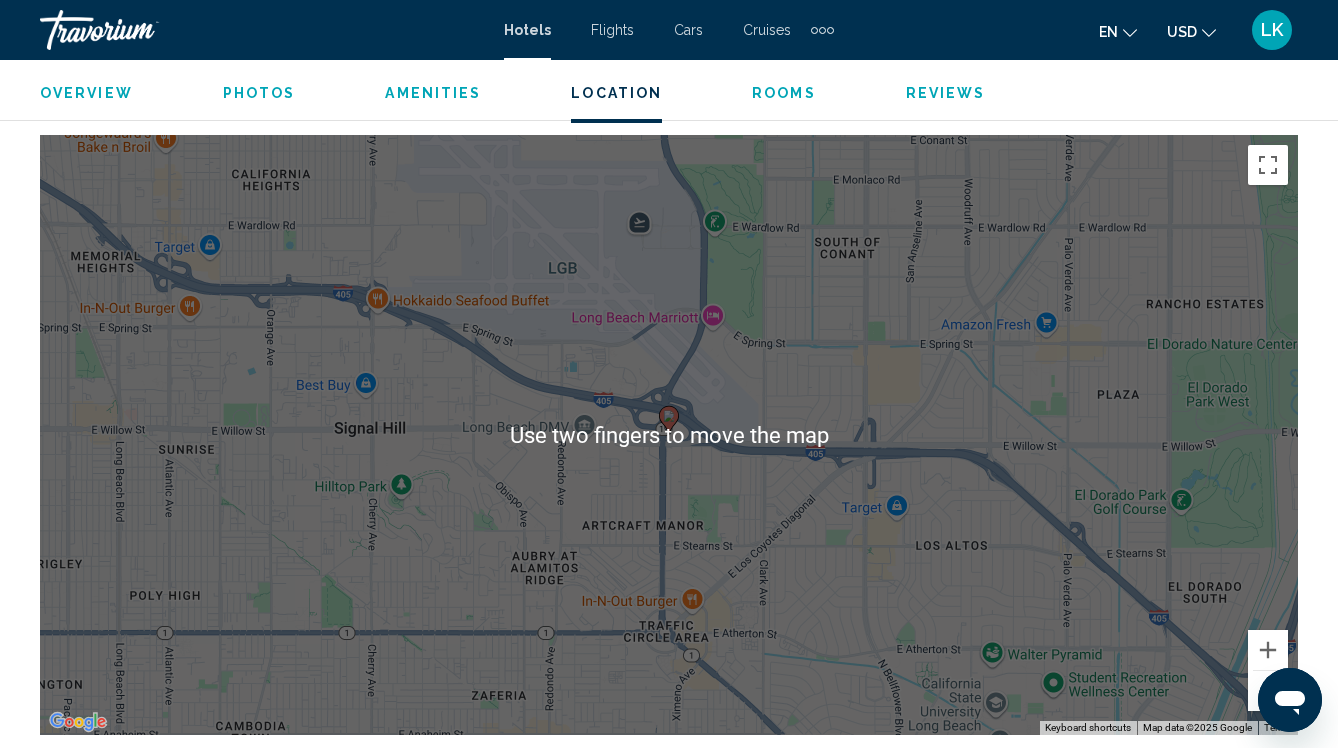 scroll, scrollTop: 2220, scrollLeft: 0, axis: vertical 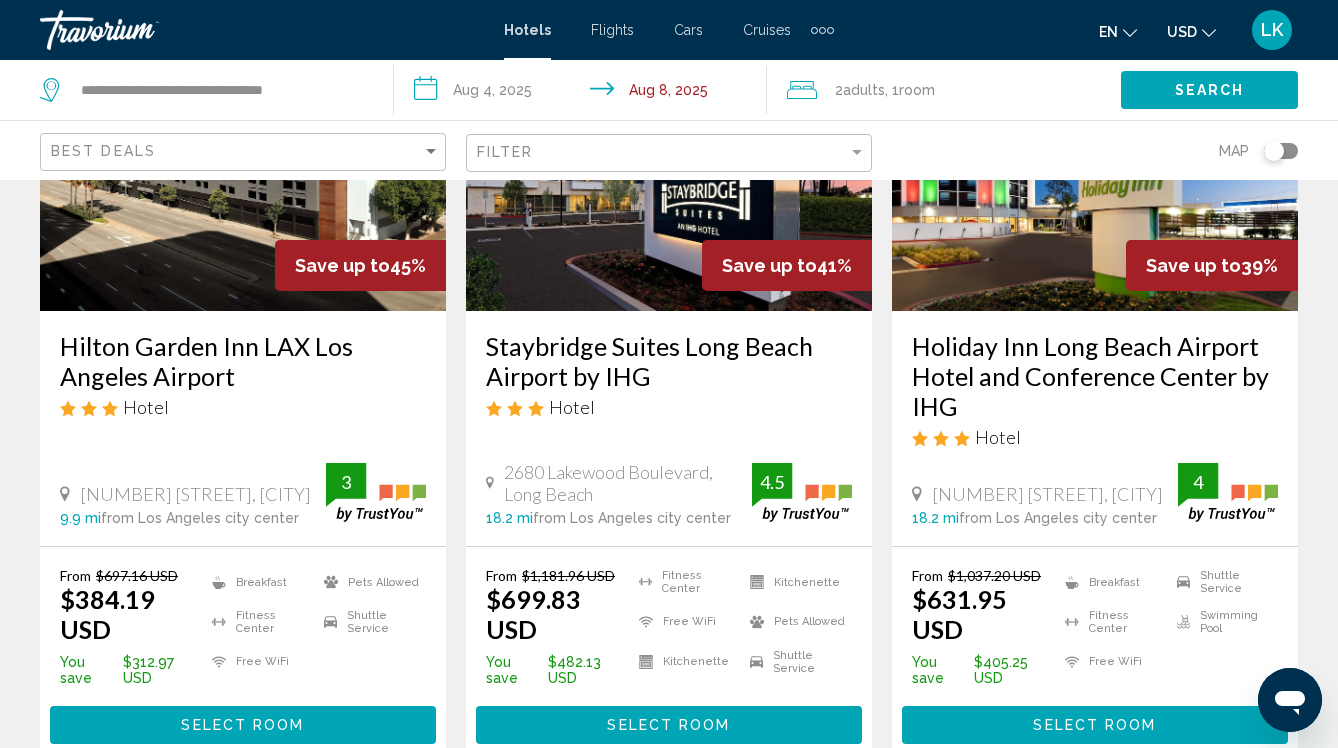 click at bounding box center [669, 151] 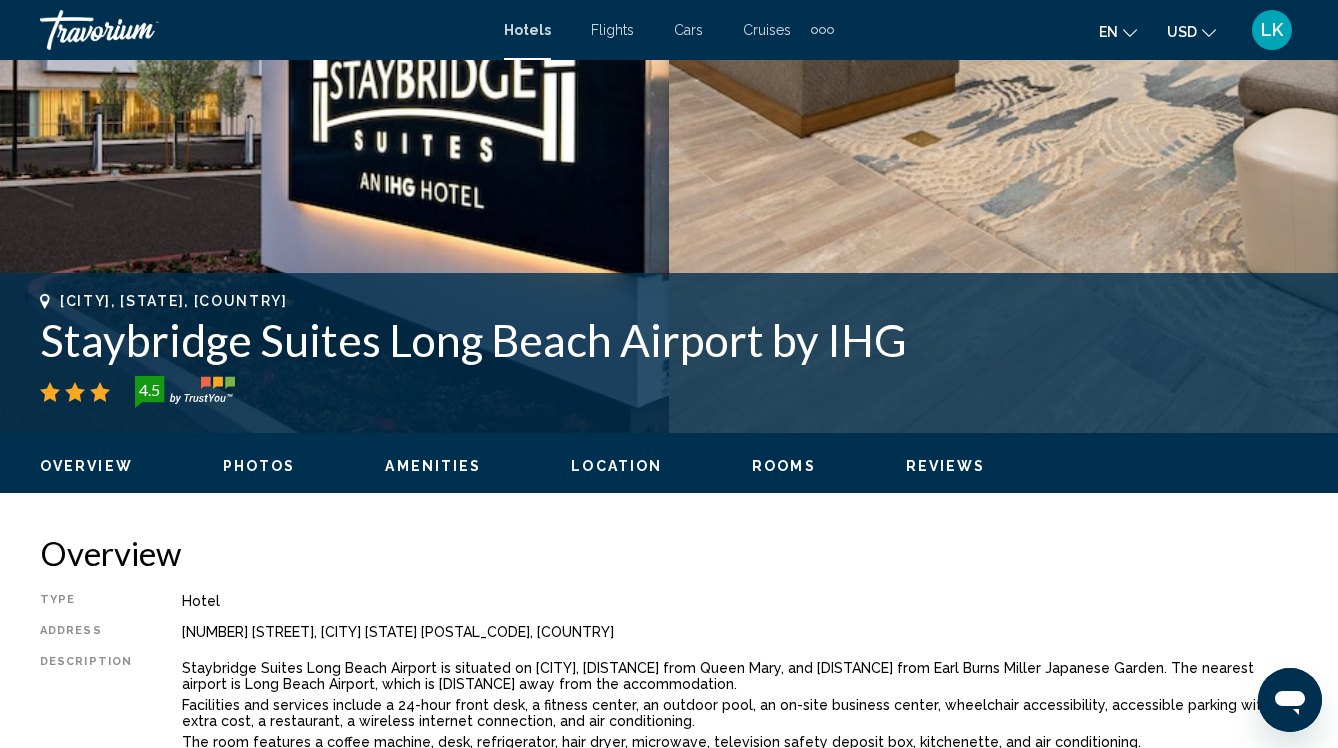scroll, scrollTop: 579, scrollLeft: 0, axis: vertical 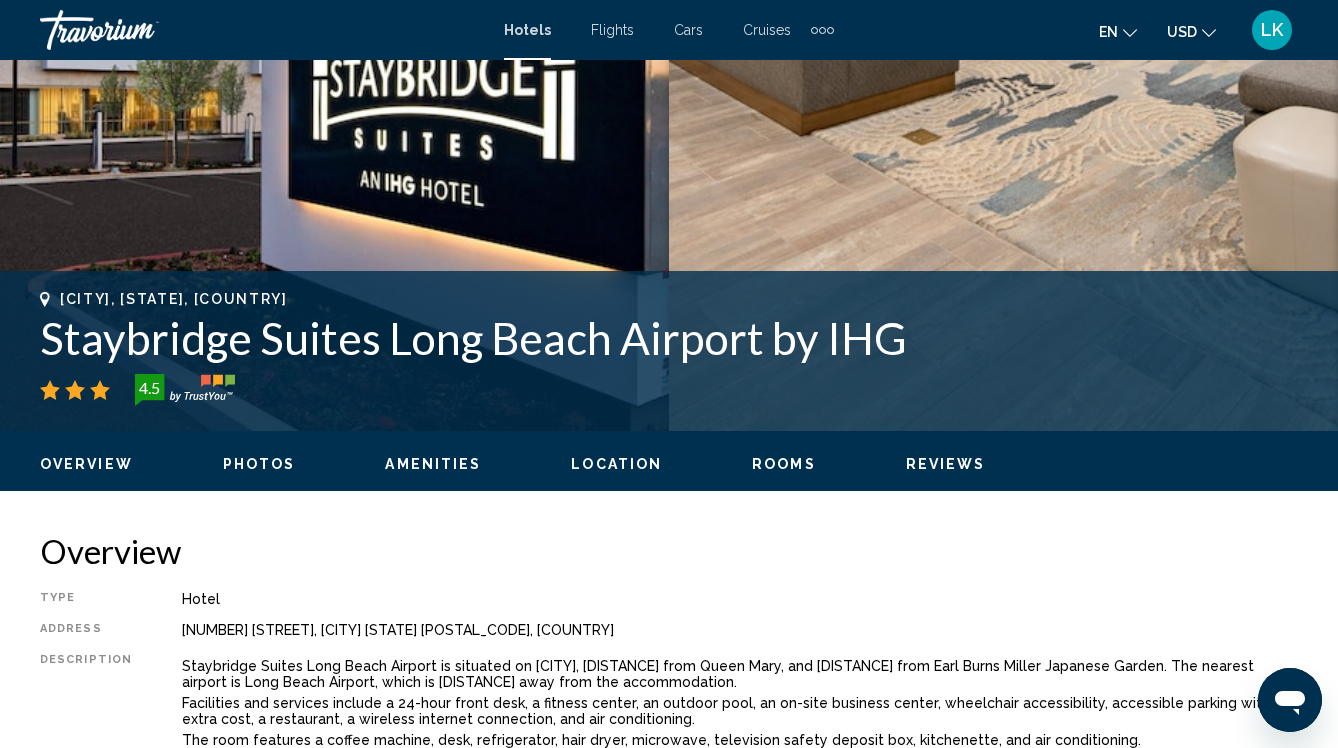 click on "Location" at bounding box center (616, 464) 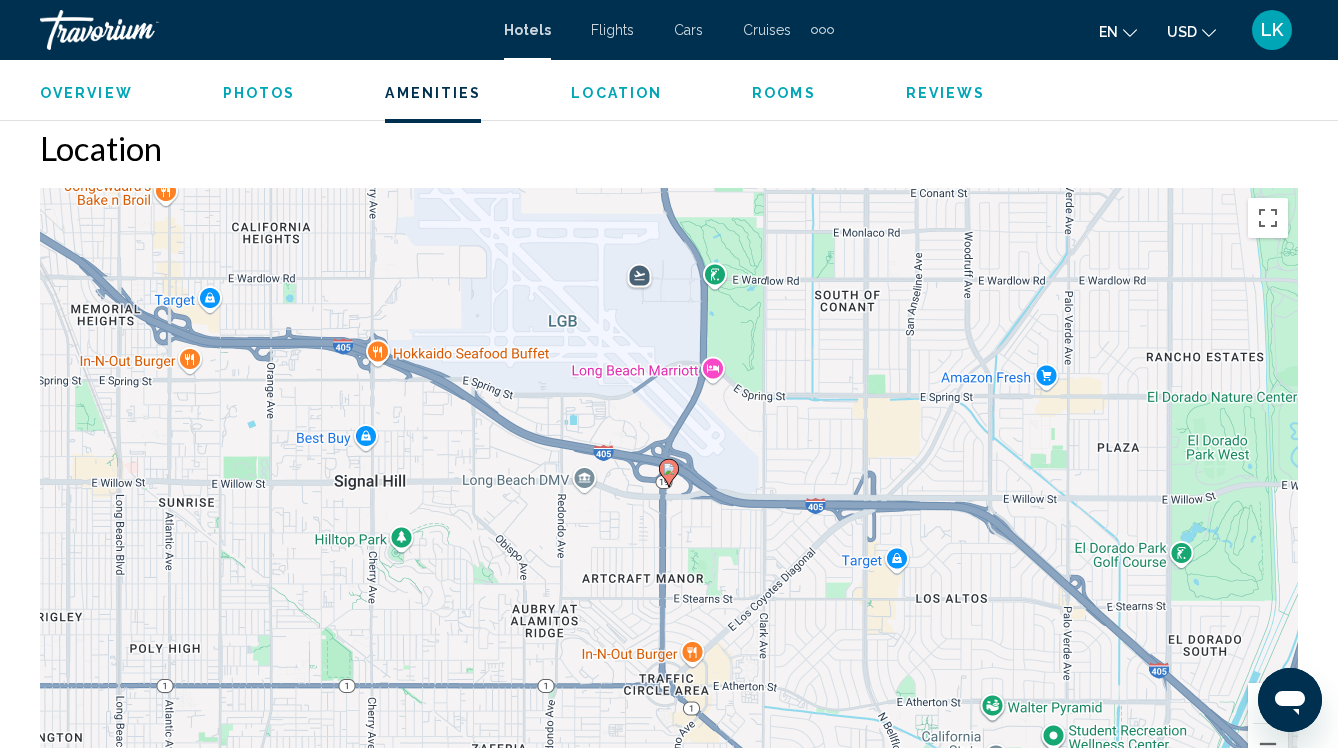 scroll, scrollTop: 2173, scrollLeft: 0, axis: vertical 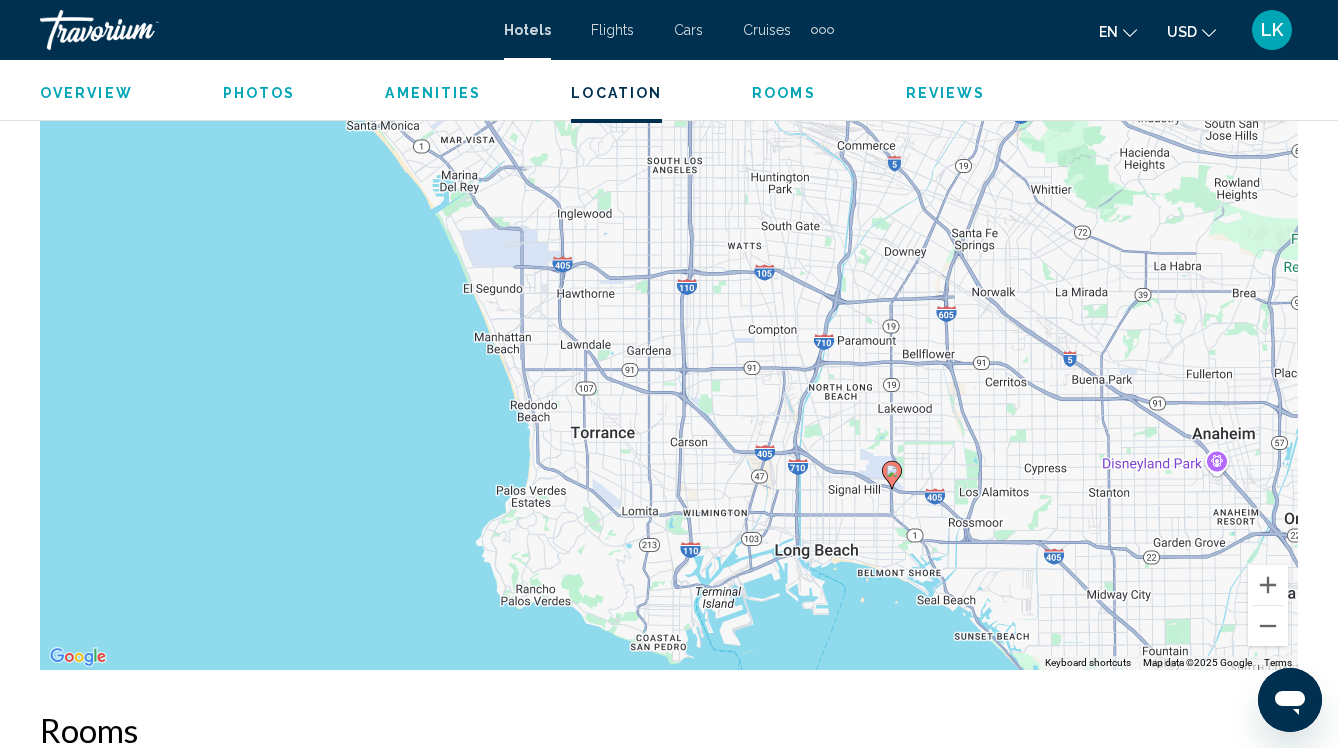 click on "To activate drag with keyboard, press Alt + Enter. Once in keyboard drag state, use the arrow keys to move the marker. To complete the drag, press the Enter key. To cancel, press Escape." at bounding box center [669, 370] 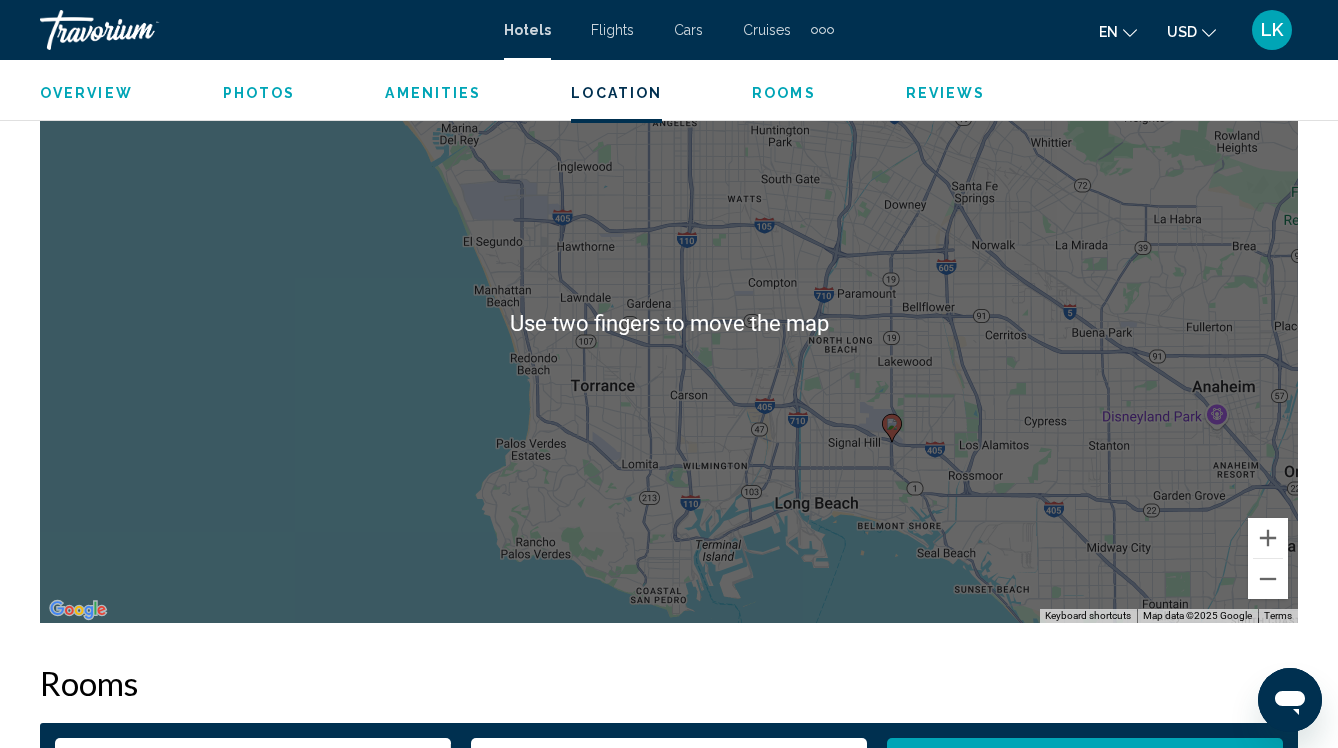 scroll, scrollTop: 2335, scrollLeft: 0, axis: vertical 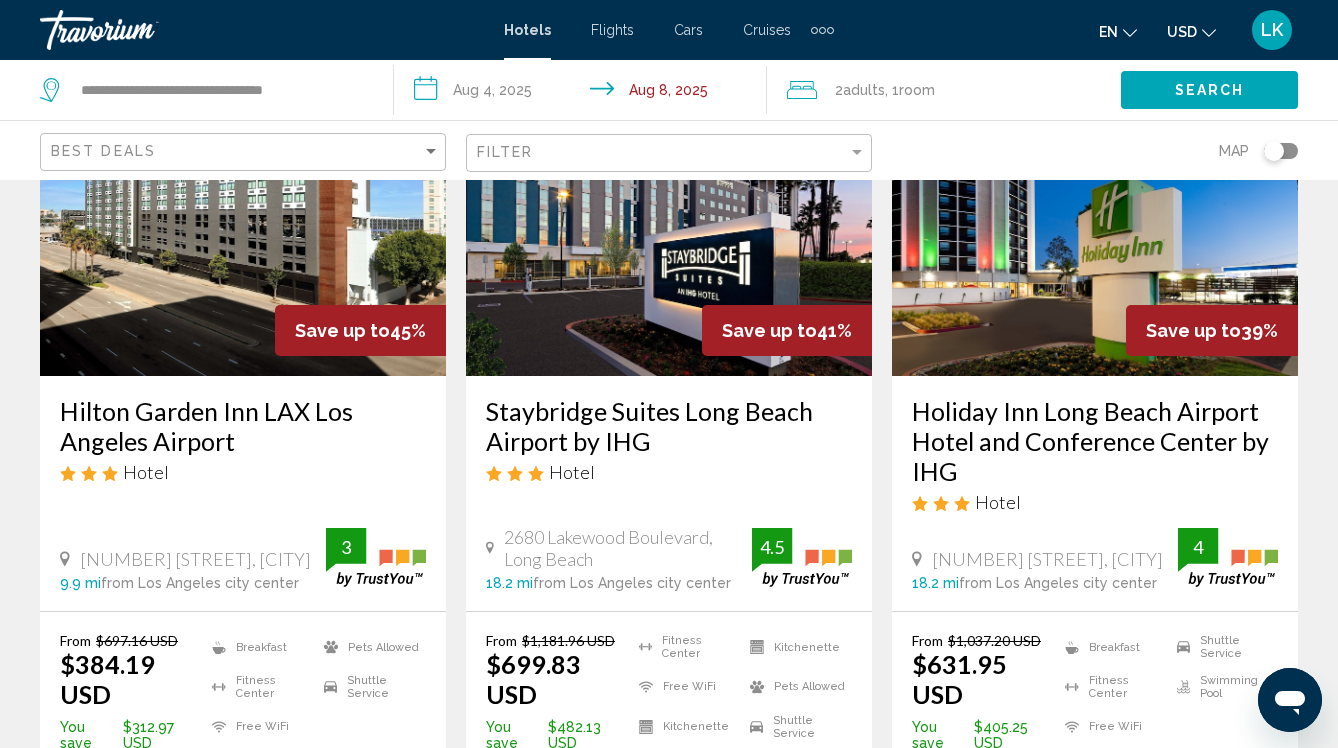 click on "Staybridge Suites Long Beach Airport by IHG" at bounding box center [669, 426] 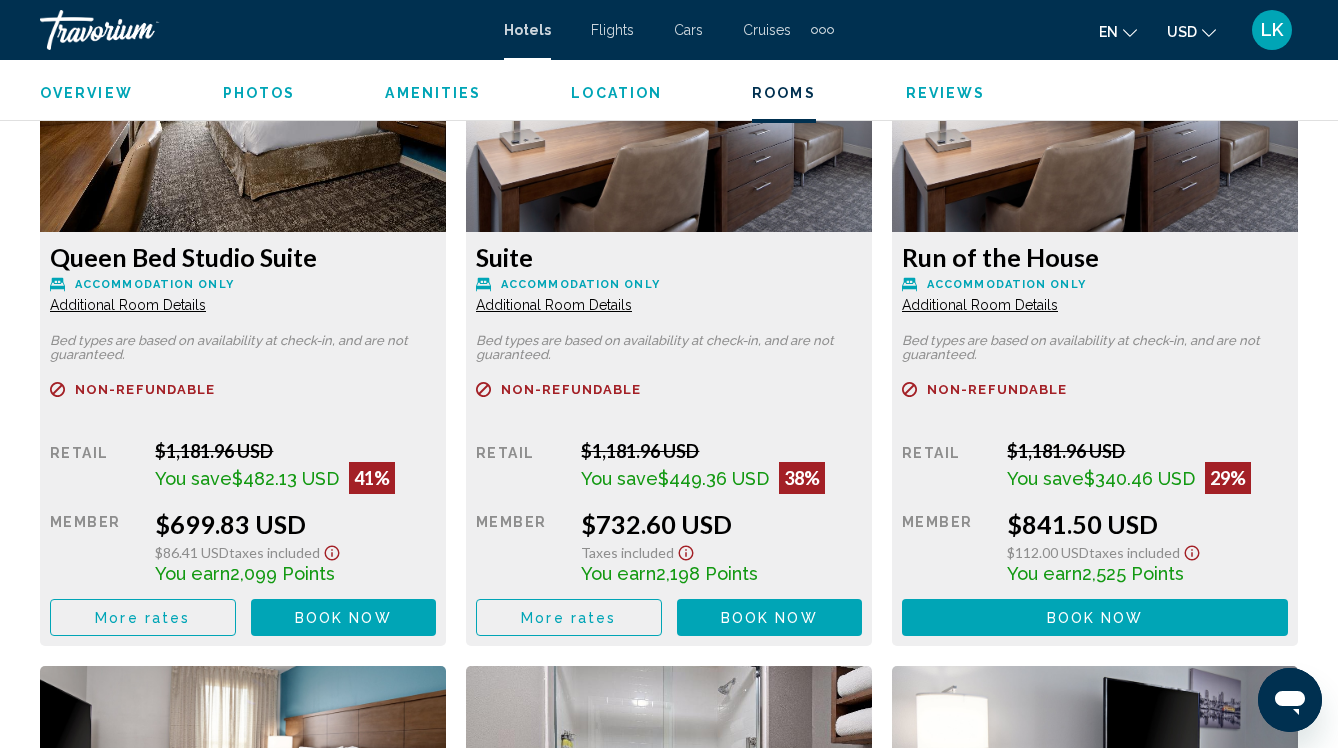 scroll, scrollTop: 3186, scrollLeft: 0, axis: vertical 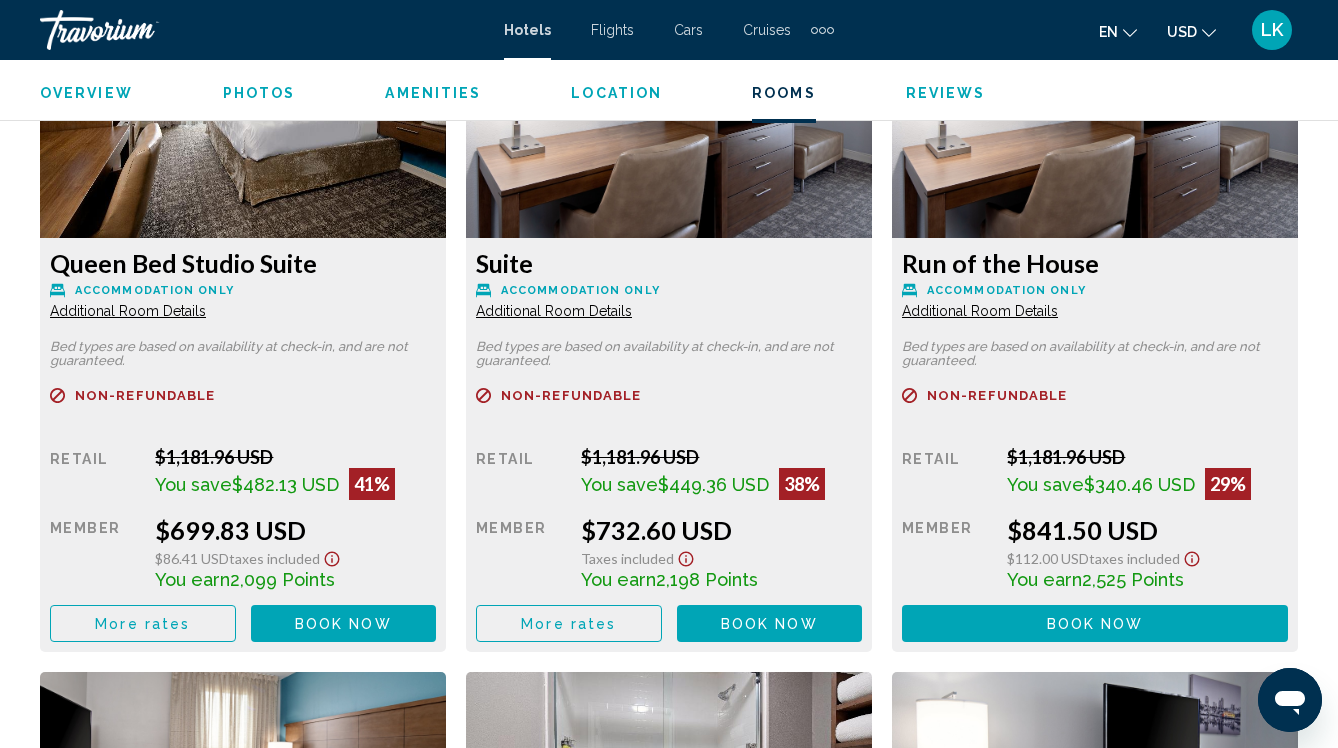 click on "Additional Room Details" at bounding box center (128, 311) 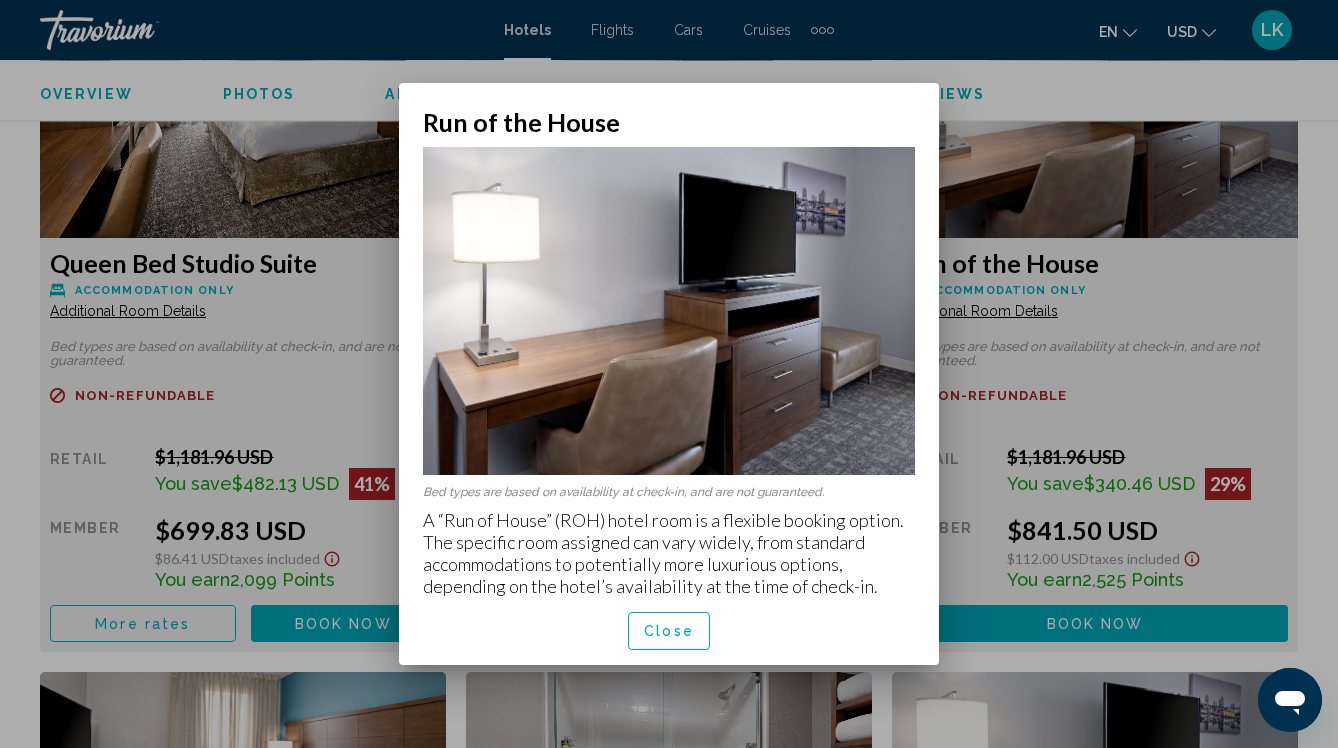 scroll, scrollTop: 0, scrollLeft: 0, axis: both 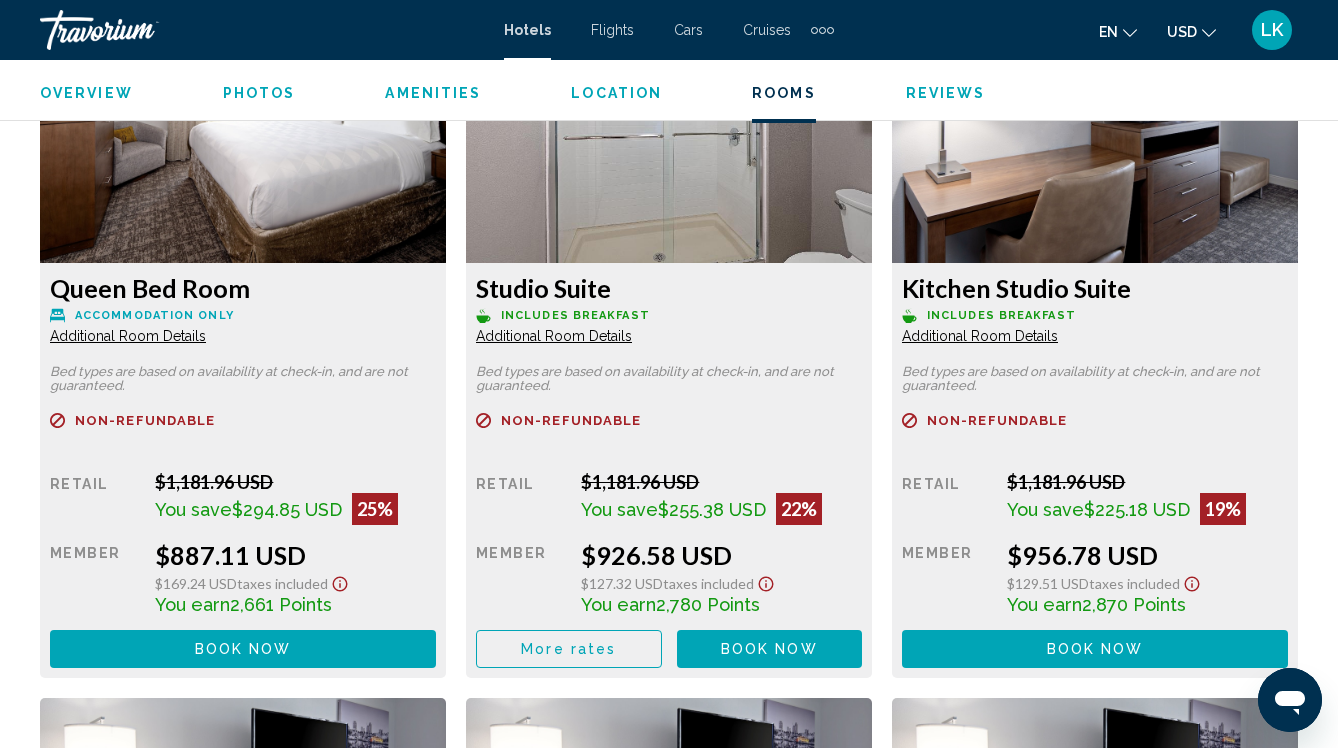 click on "Additional Room Details" at bounding box center (128, -348) 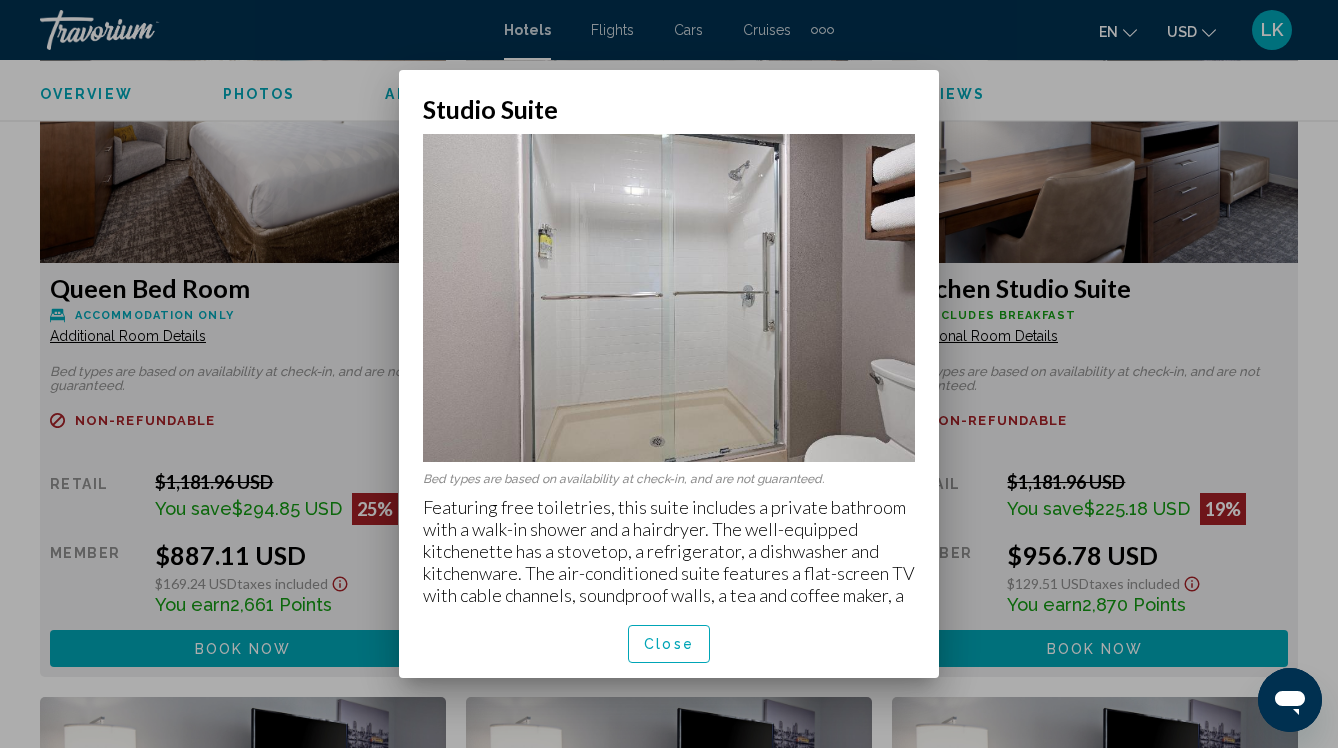 scroll, scrollTop: 6, scrollLeft: 0, axis: vertical 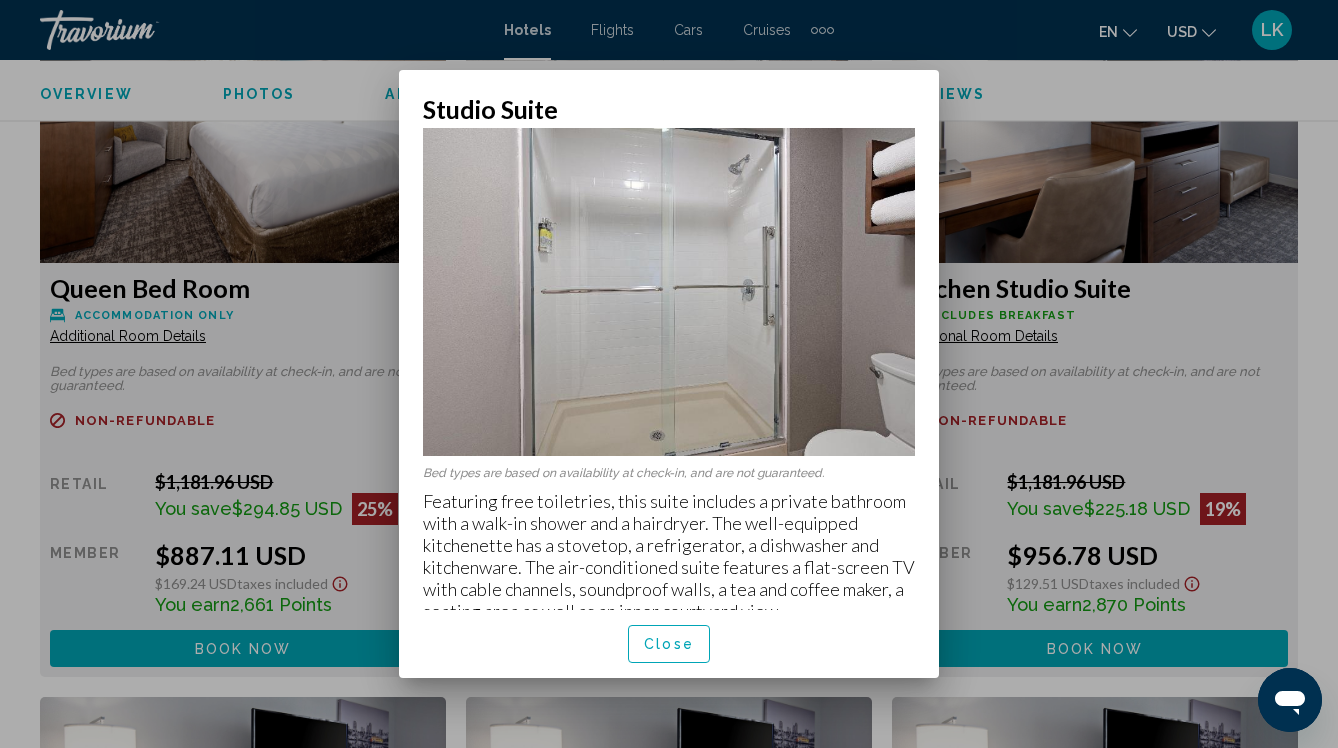 click at bounding box center (669, 374) 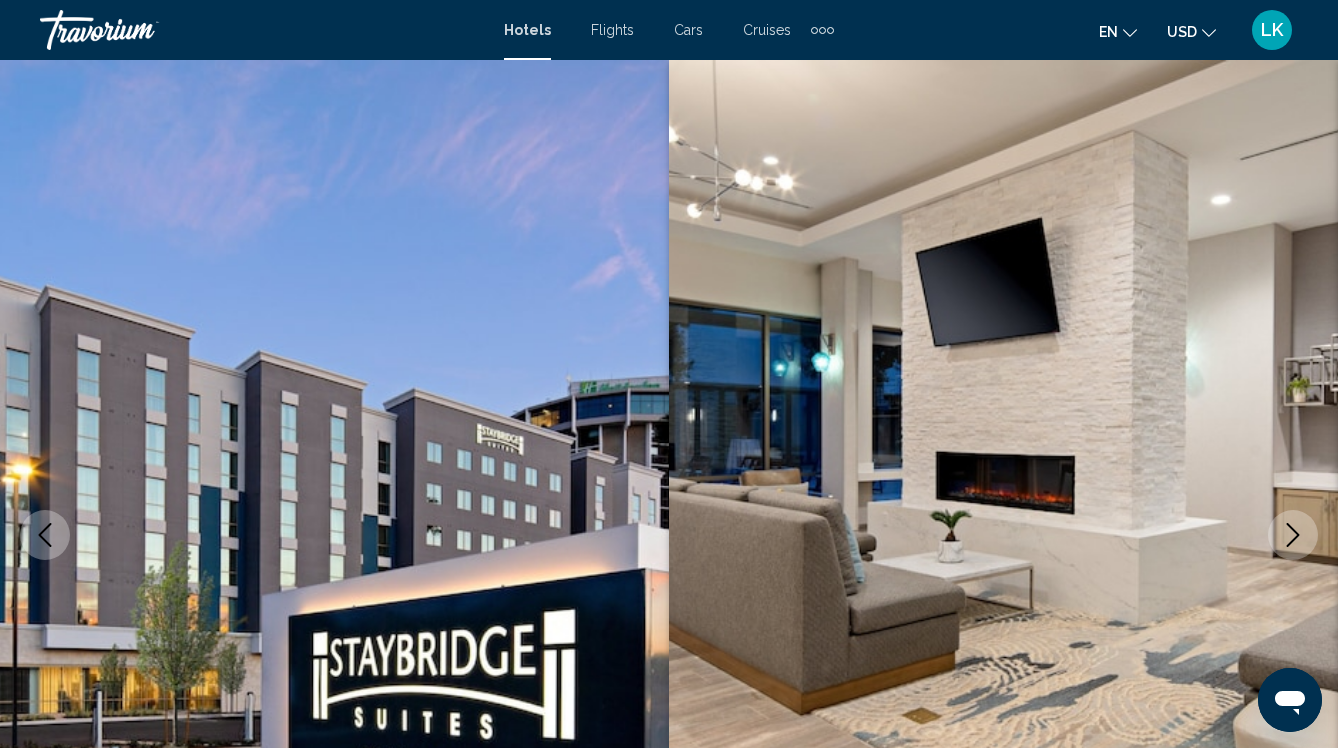 scroll, scrollTop: 3845, scrollLeft: 0, axis: vertical 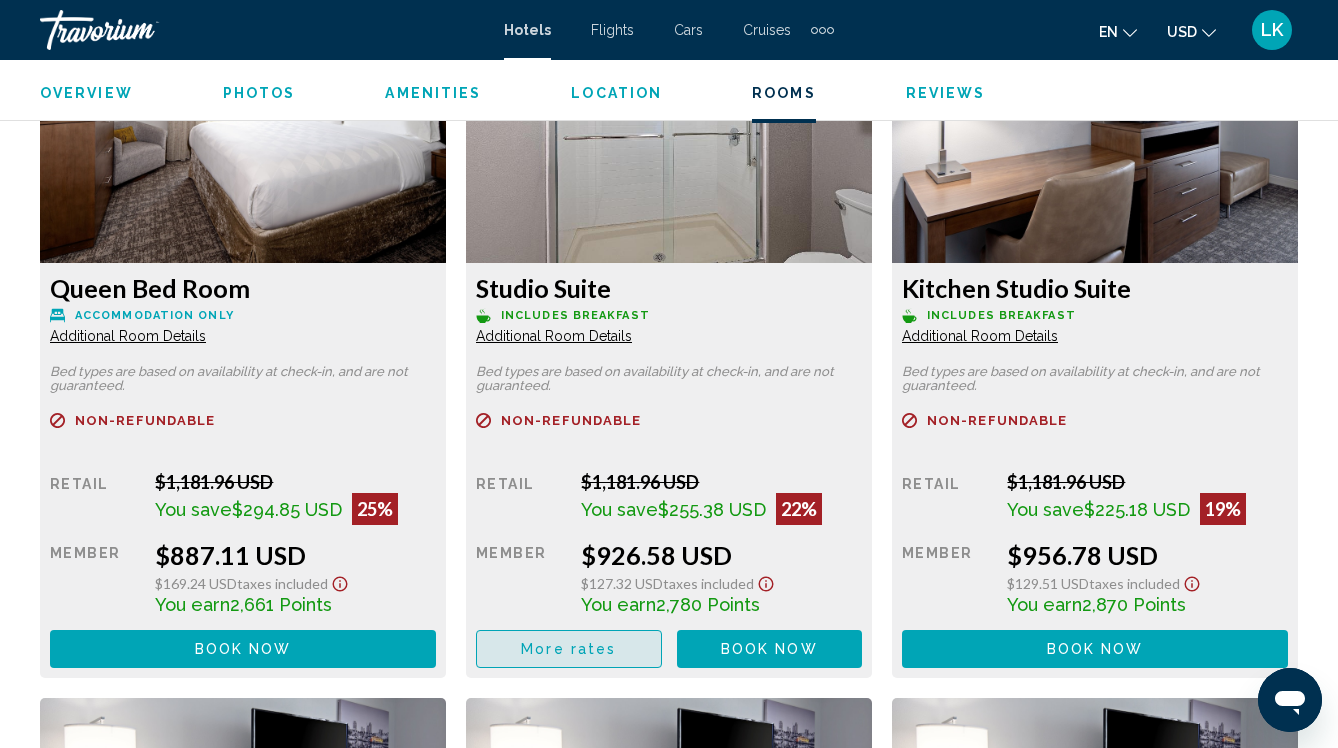 click on "More rates" at bounding box center [568, 650] 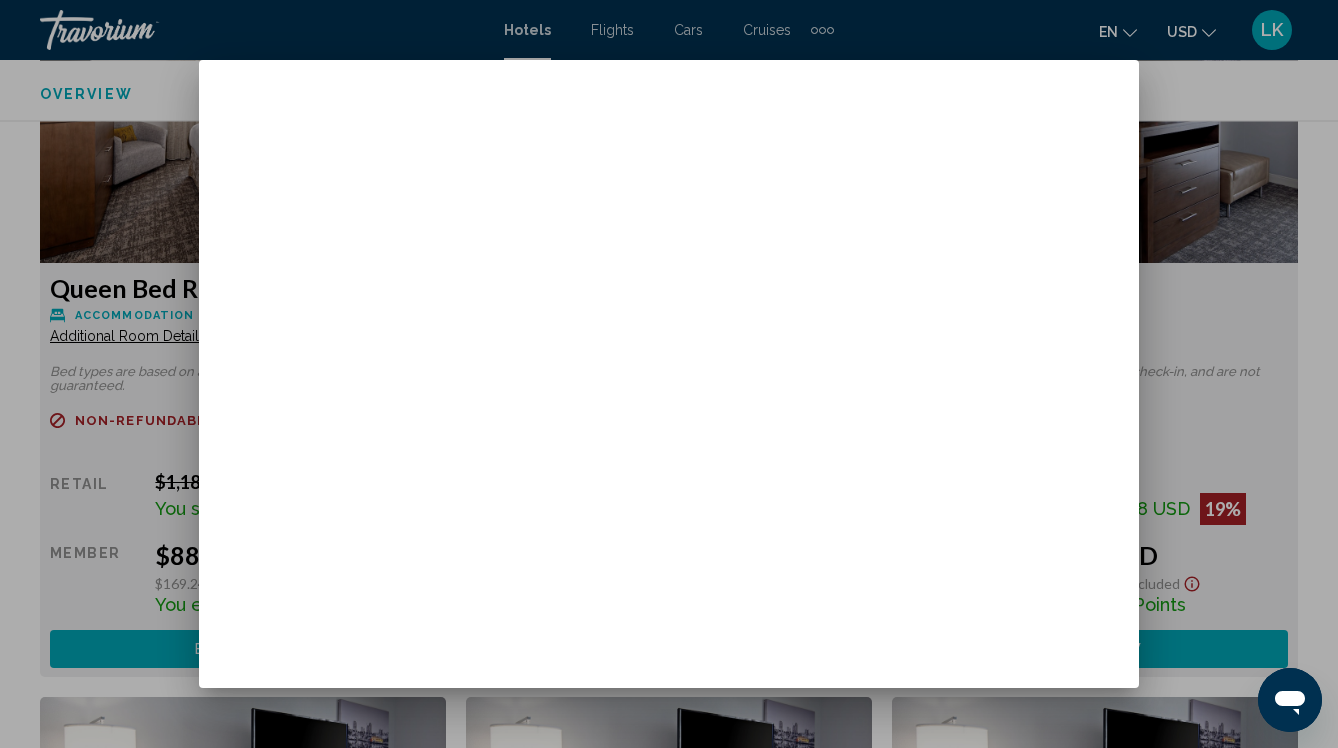 click on "Studio Suite
Refundable
Non-refundable
Non-refundable
Includes Breakfast     Retail  $[PRICE] USD  You save  $[PRICE] USD  22%  when you redeem    Member  $[PRICE] USD  $[PRICE] USD  Taxes included
You earn  2,780  Points  Book now No longer available
$[PRICE]      $[PRICE] USD
3,601  Points  Book now No longer available
Refundable
Non-refundable
Non-refundable
Accommodation Only     Retail  $[PRICE]  when you redeem    Member  $[PRICE] USD  $[PRICE] USD  Taxes included
You earn  3,673  Points  Book now No longer available" at bounding box center (669, 374) 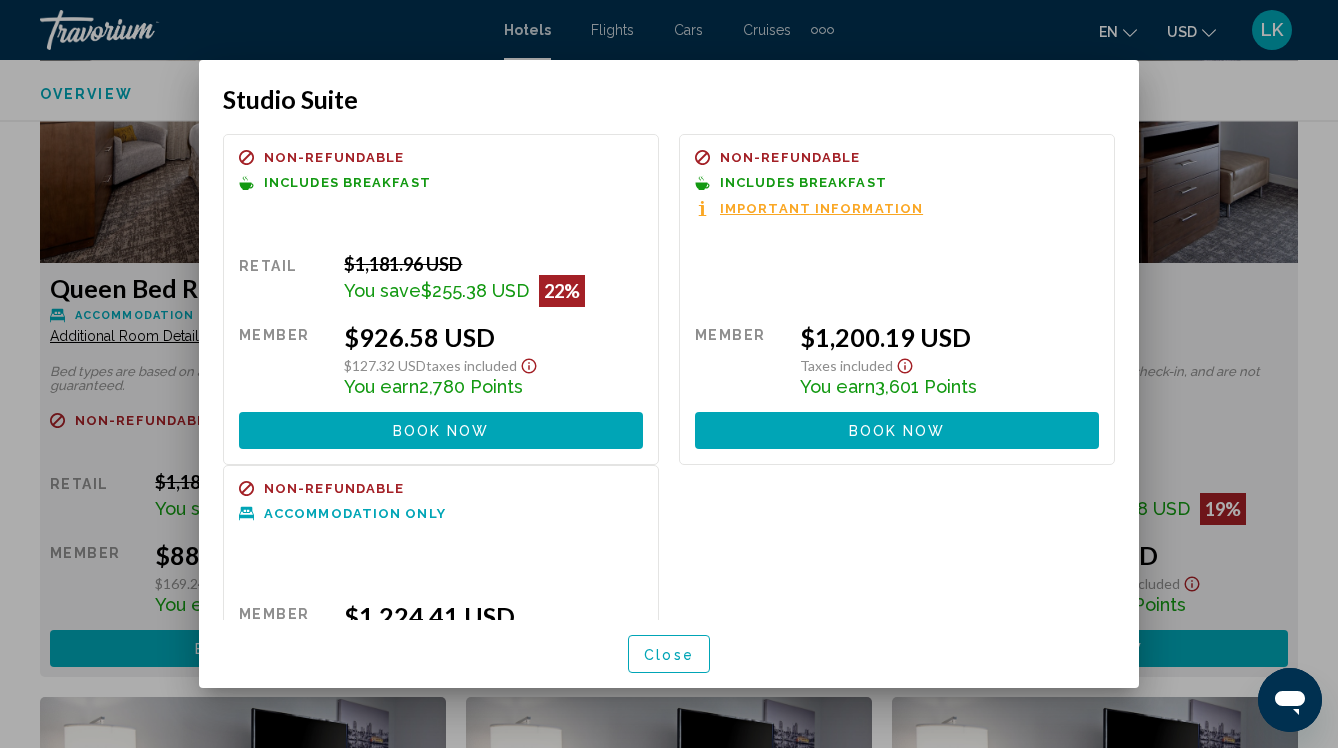 click at bounding box center (669, 374) 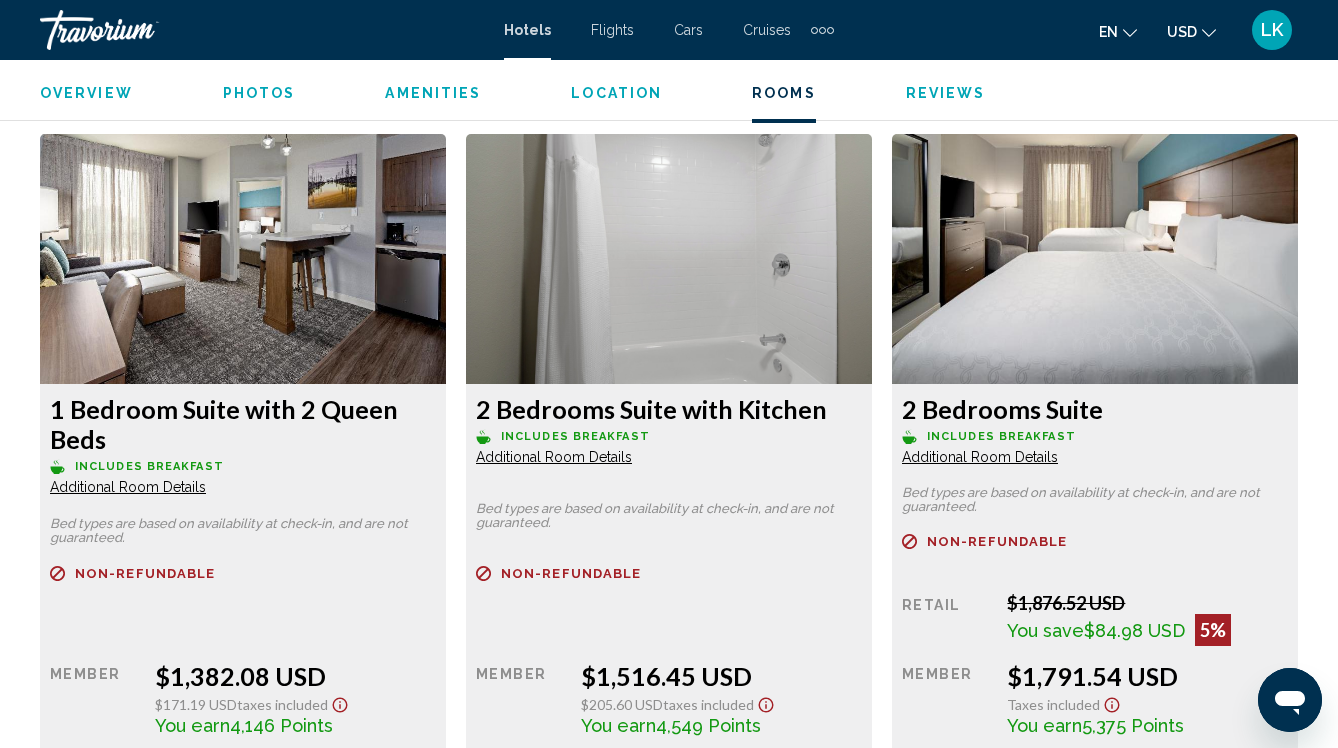 scroll, scrollTop: 5757, scrollLeft: 0, axis: vertical 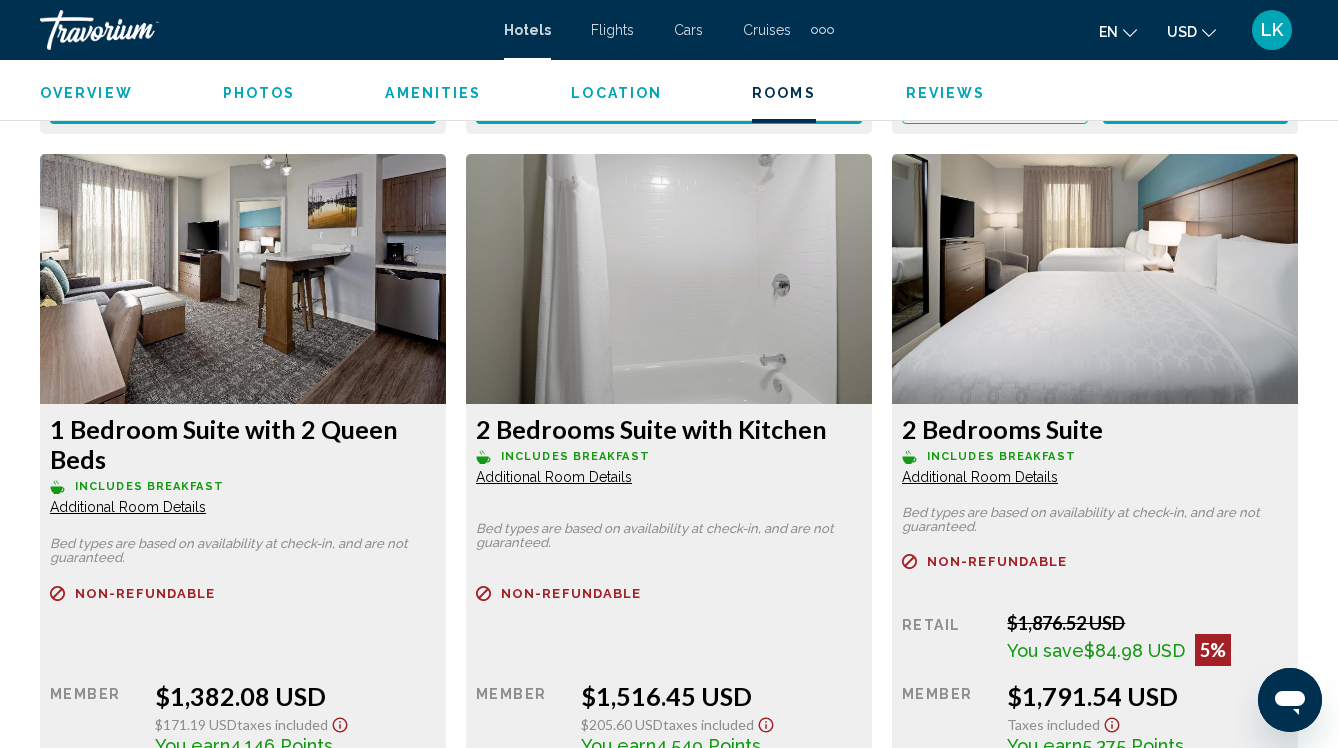 click on "Bed types are based on availability at check-in, and are not guaranteed." at bounding box center [243, -2217] 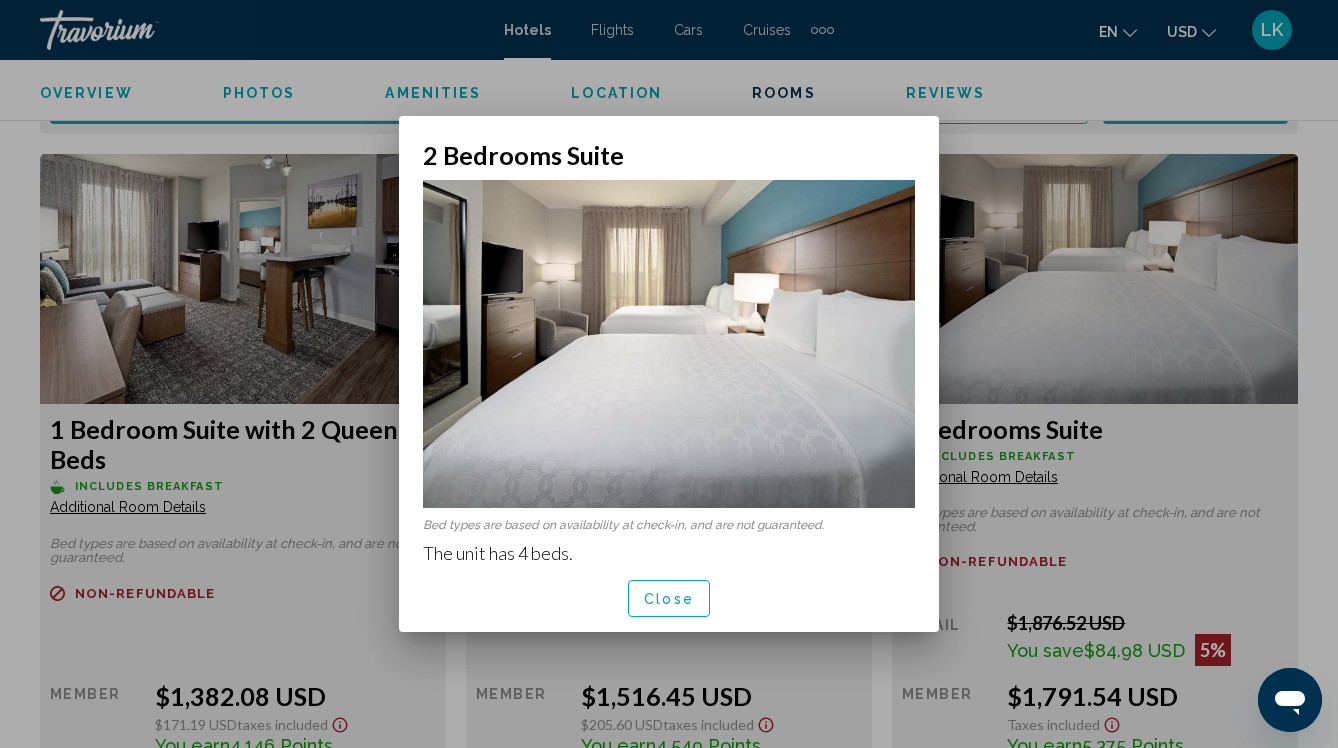 scroll, scrollTop: 0, scrollLeft: 0, axis: both 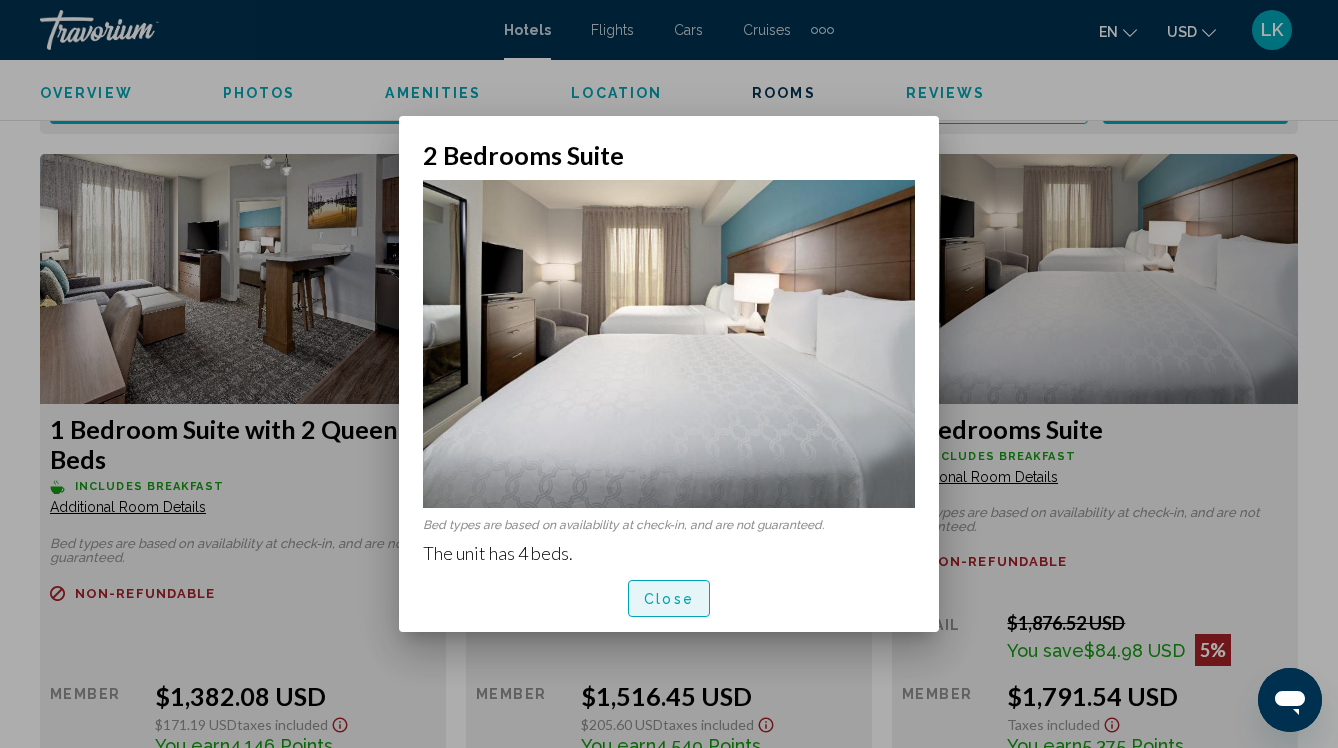 click on "Close" at bounding box center [669, 599] 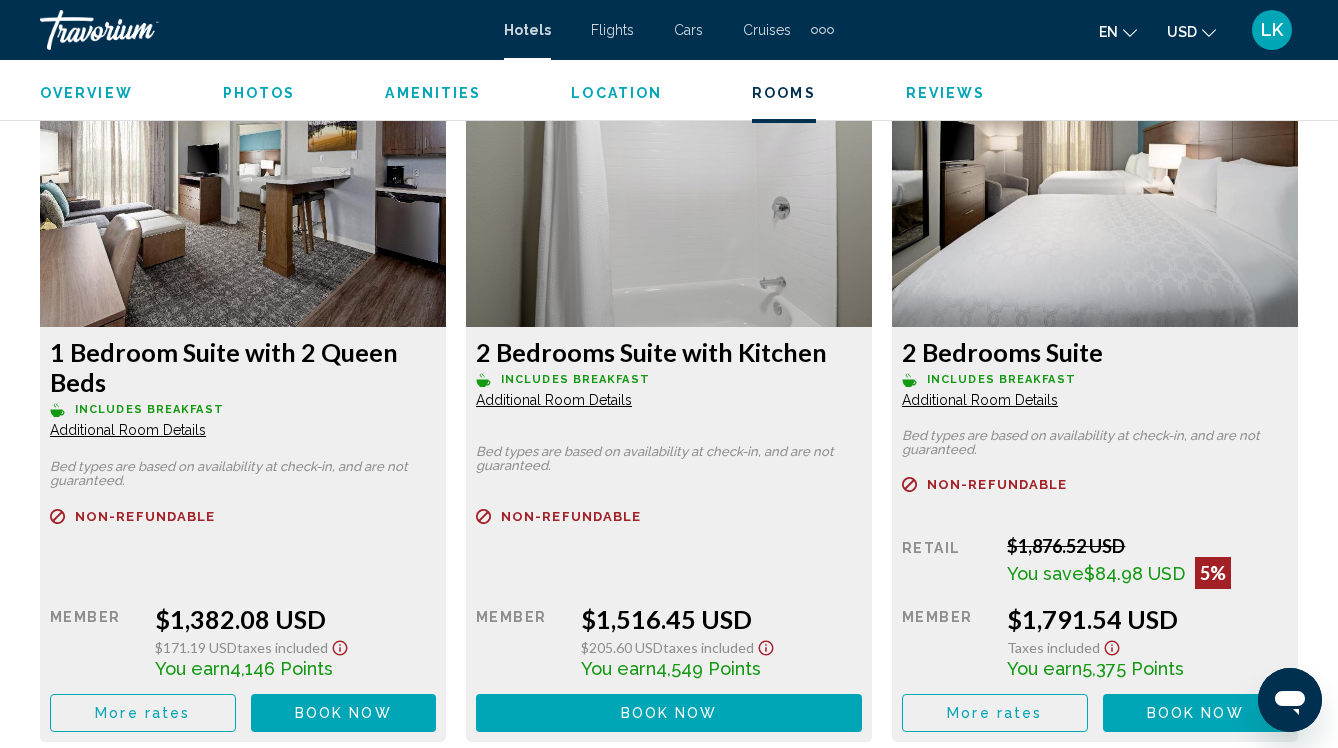 scroll, scrollTop: 5836, scrollLeft: 0, axis: vertical 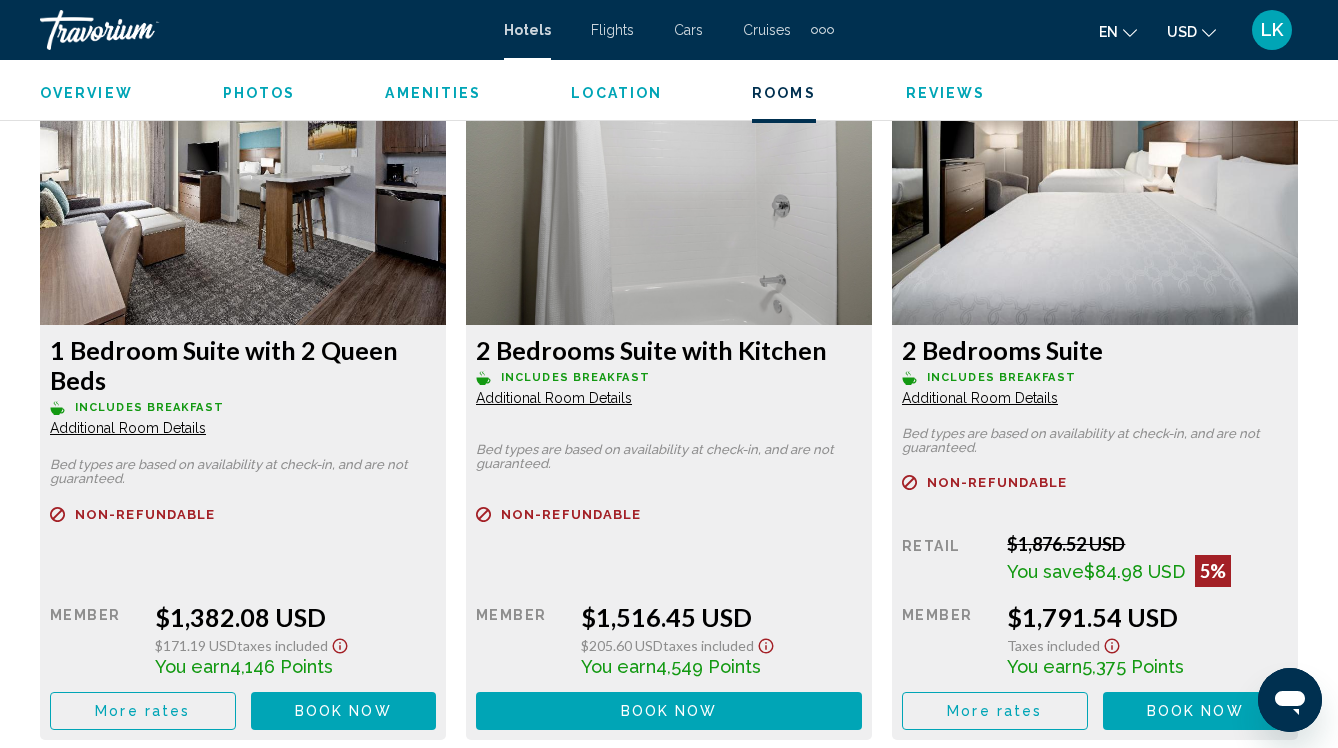 click 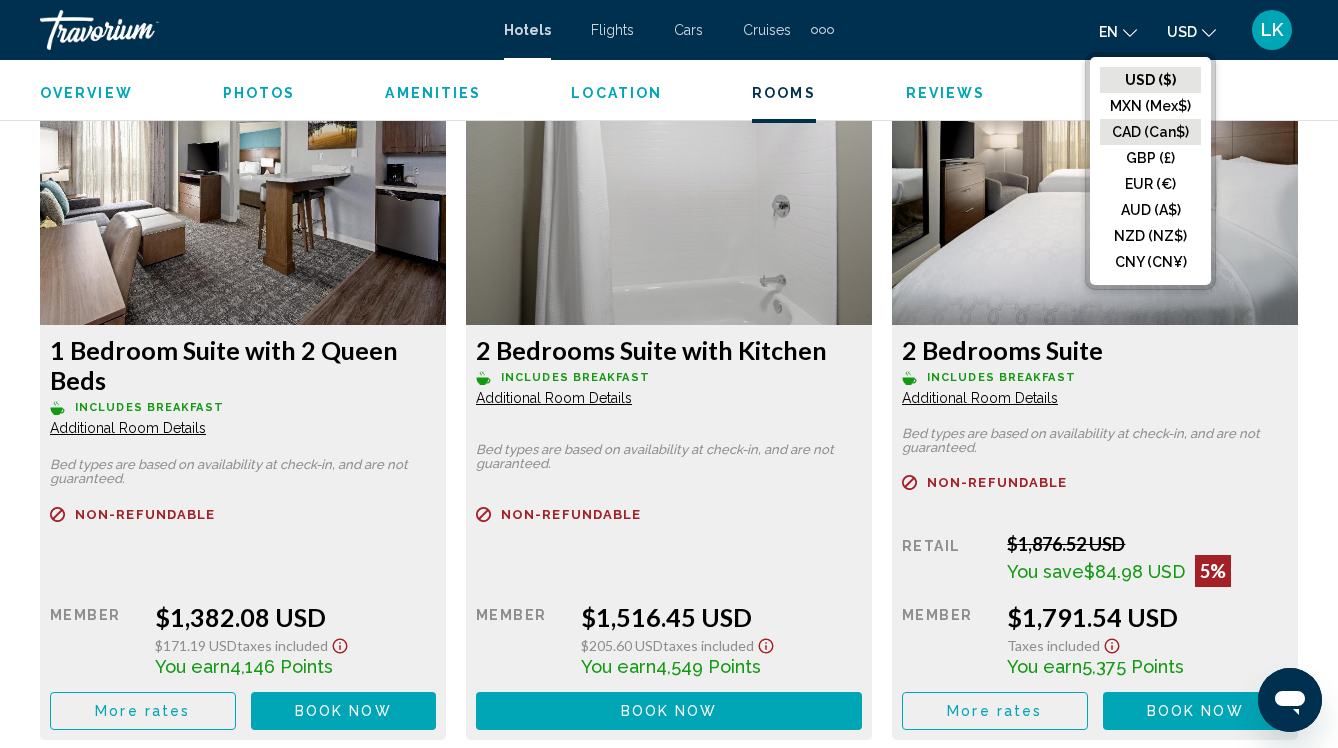 click on "CAD (Can$)" 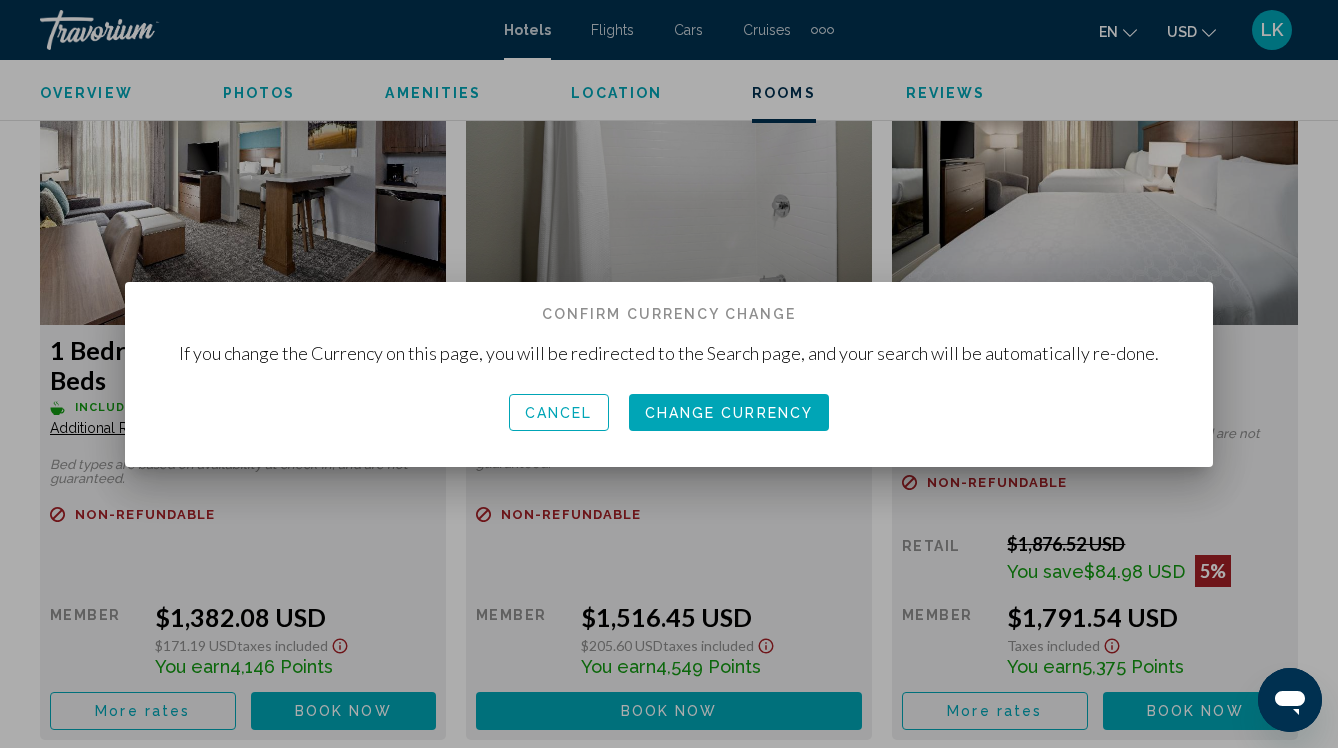 scroll, scrollTop: 0, scrollLeft: 0, axis: both 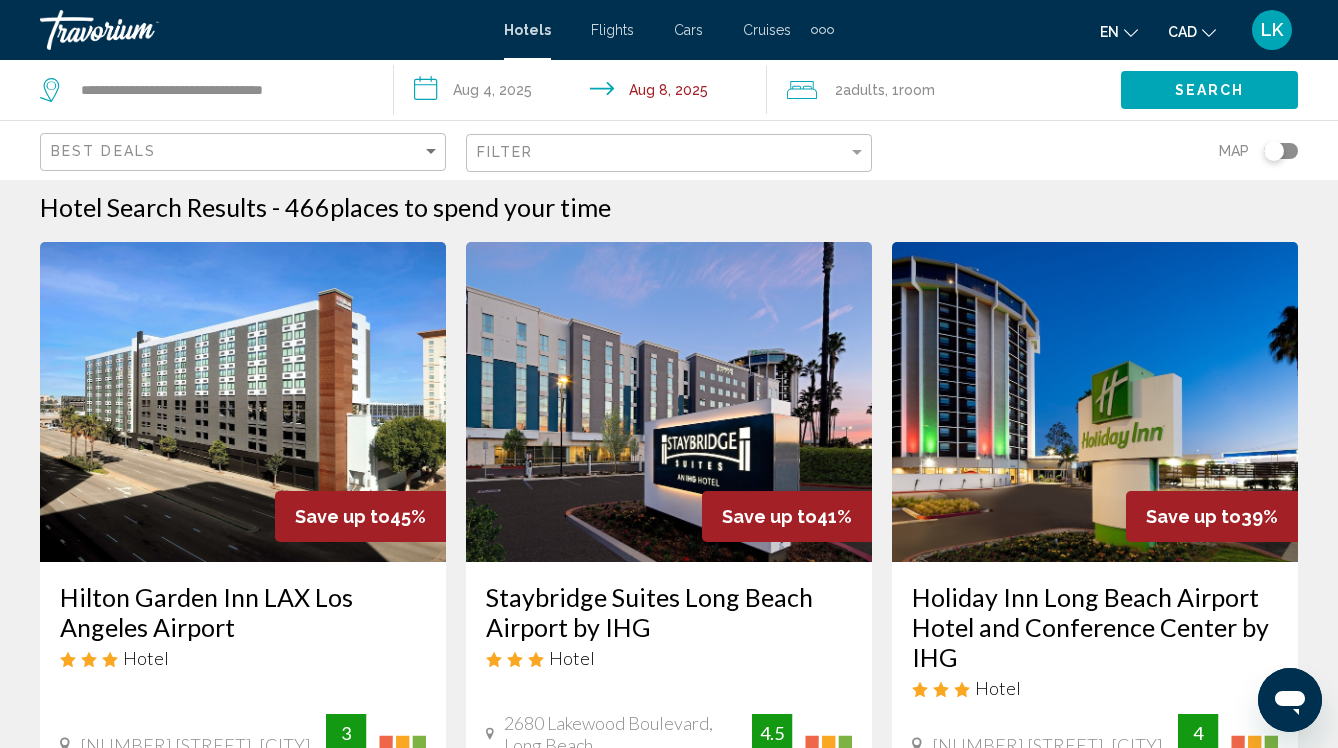 click on "2  Adult Adults , 1  Room rooms" 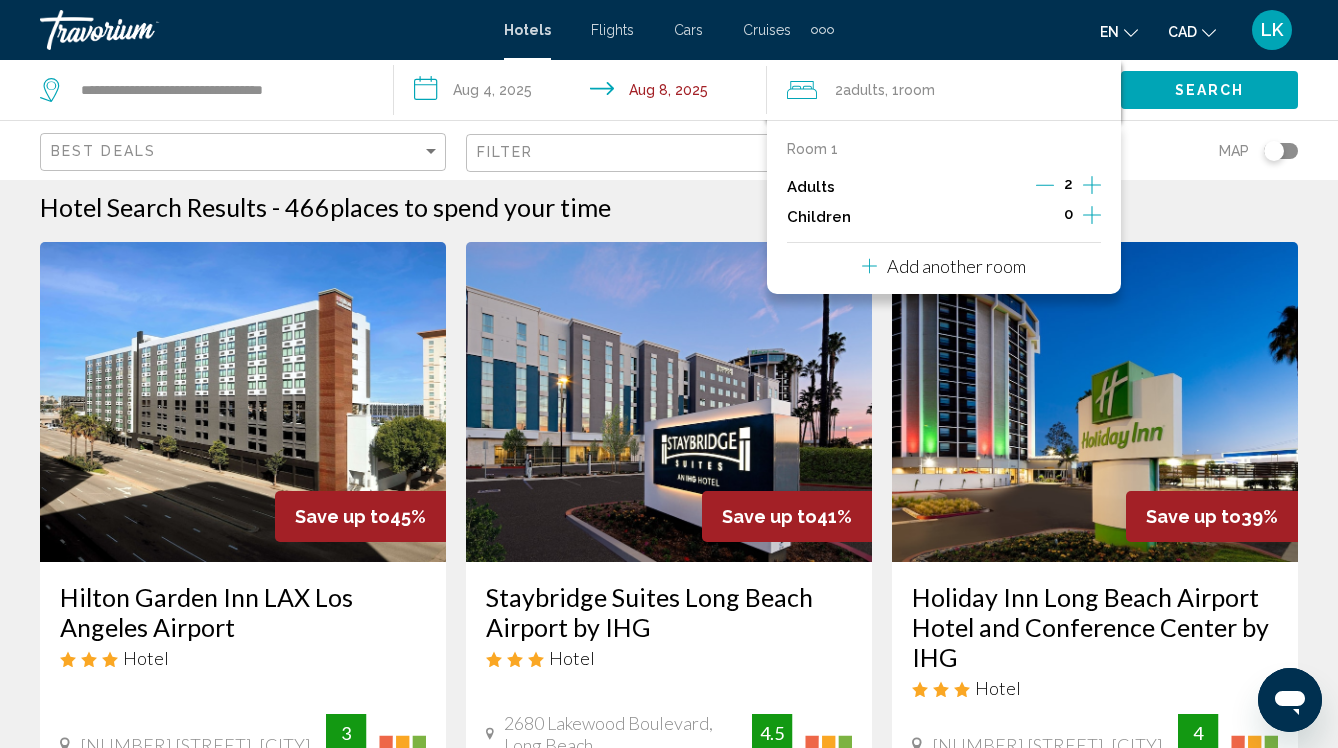 click on "Hotel Search Results  -   466  places to spend your time Save up to  45%   Hilton Garden Inn LAX Los Angeles Airport
Hotel
[NUMBER] [STREET], [CITY] [DISTANCE]  from [CITY] city center from hotel 3 From CA$[PRICE] CAD CA$[PRICE] CAD  You save  CA$[PRICE] CAD
Breakfast
Free WiFi
Pets Allowed
Shuttle Service  3 Select Room Save up to  41%   Staybridge Suites Long Beach Airport by IHG
Hotel
[NUMBER] [STREET], [CITY] [DISTANCE]  from [CITY] city center from hotel 4.5 From CA$[PRICE] CAD CA$[PRICE] CAD  You save  CA$[PRICE] CAD
4.5" at bounding box center [669, 1803] 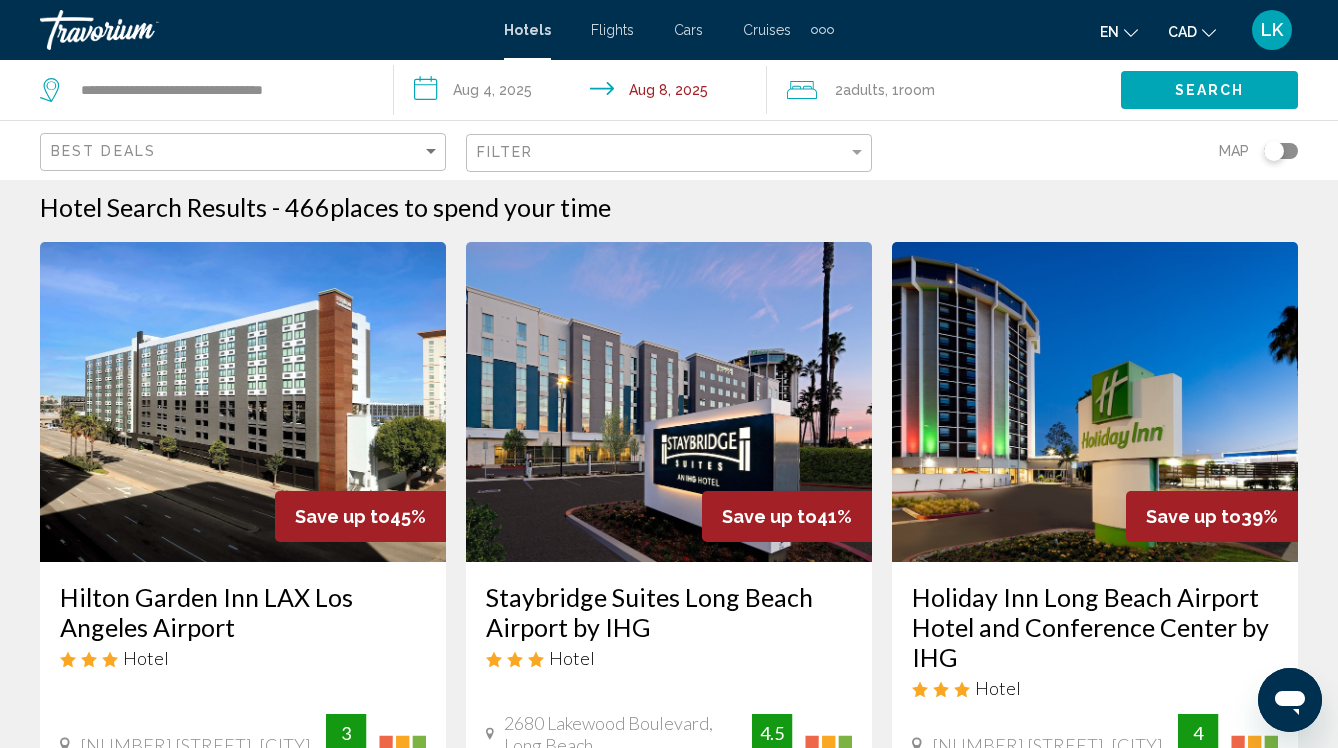 click on "Staybridge Suites Long Beach Airport by IHG" at bounding box center (669, 612) 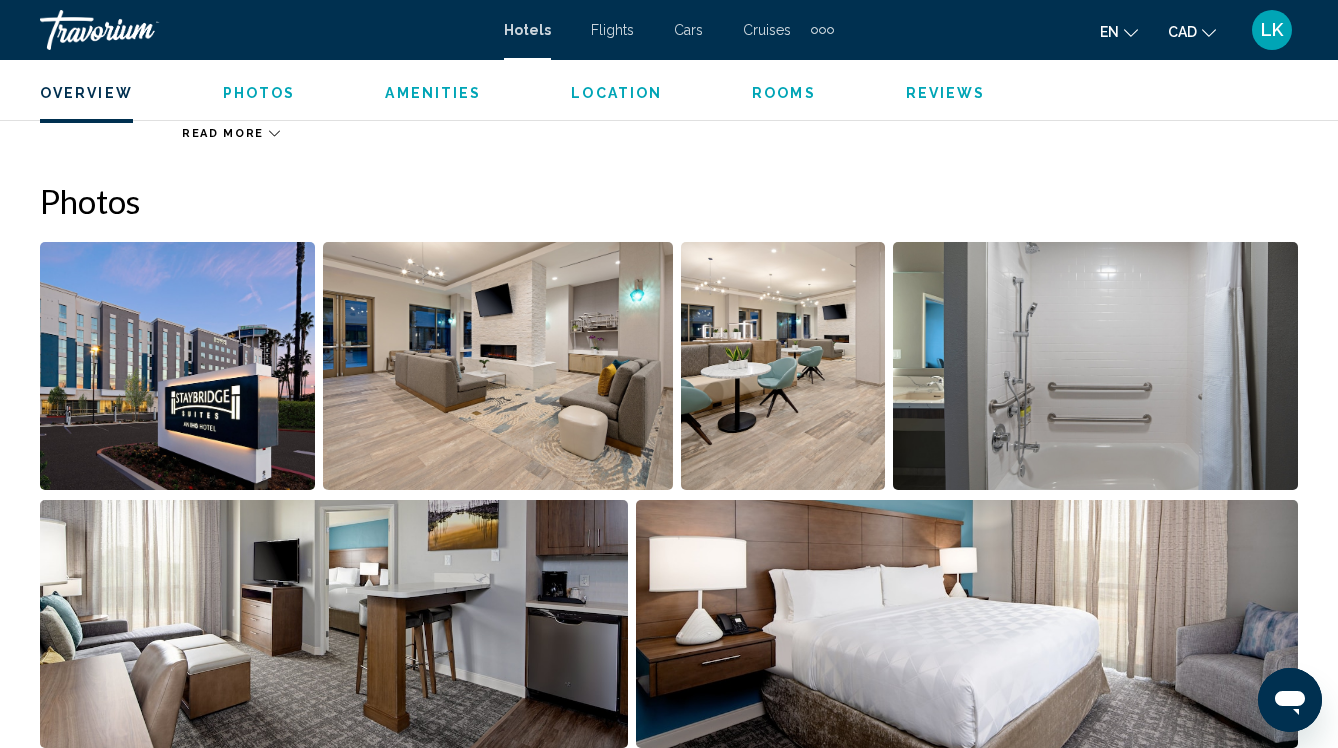 scroll, scrollTop: 1260, scrollLeft: 0, axis: vertical 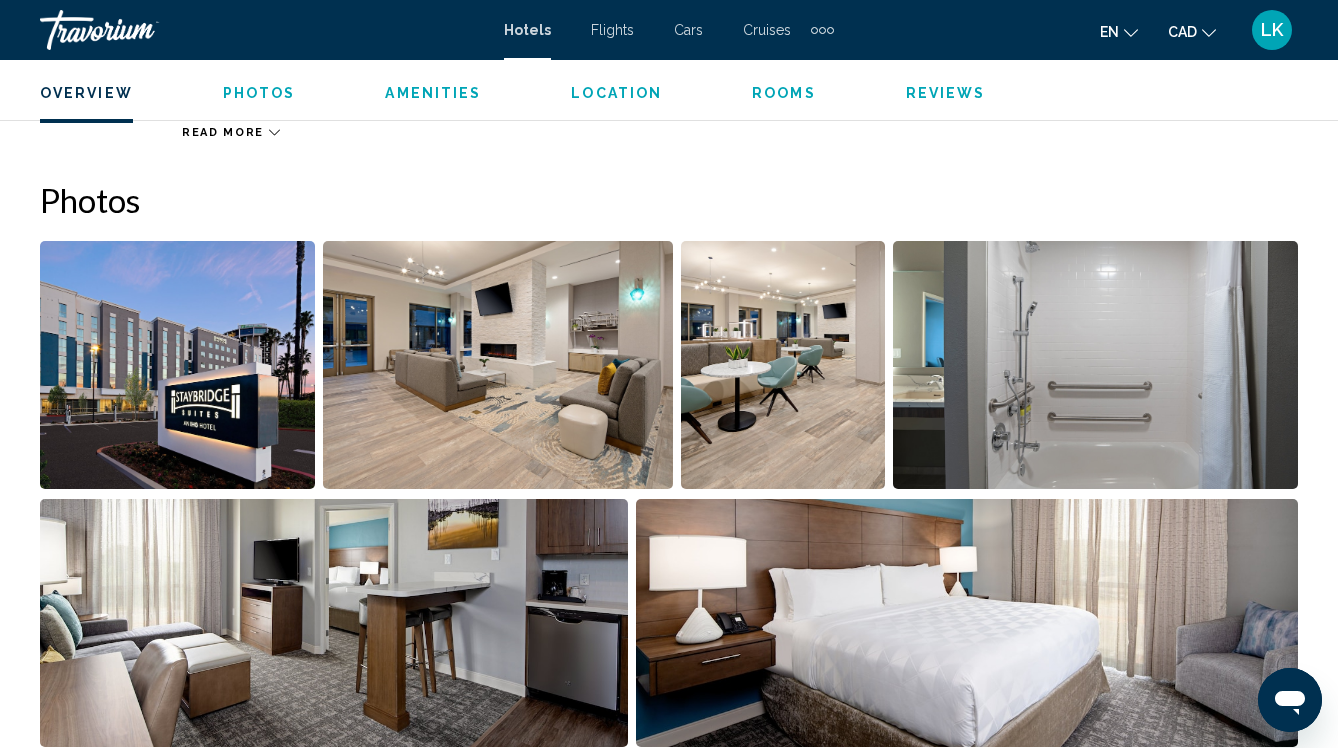 click on "Rooms" at bounding box center (784, 93) 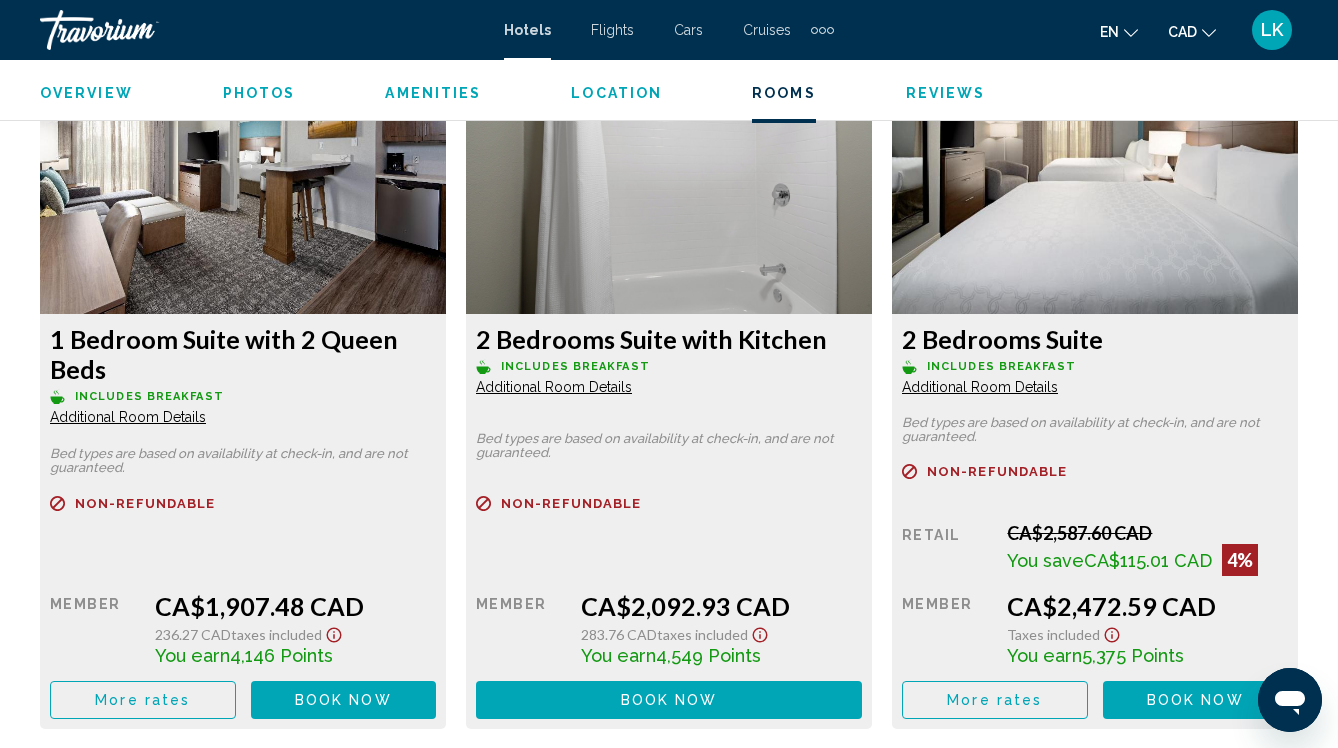 scroll, scrollTop: 5843, scrollLeft: 0, axis: vertical 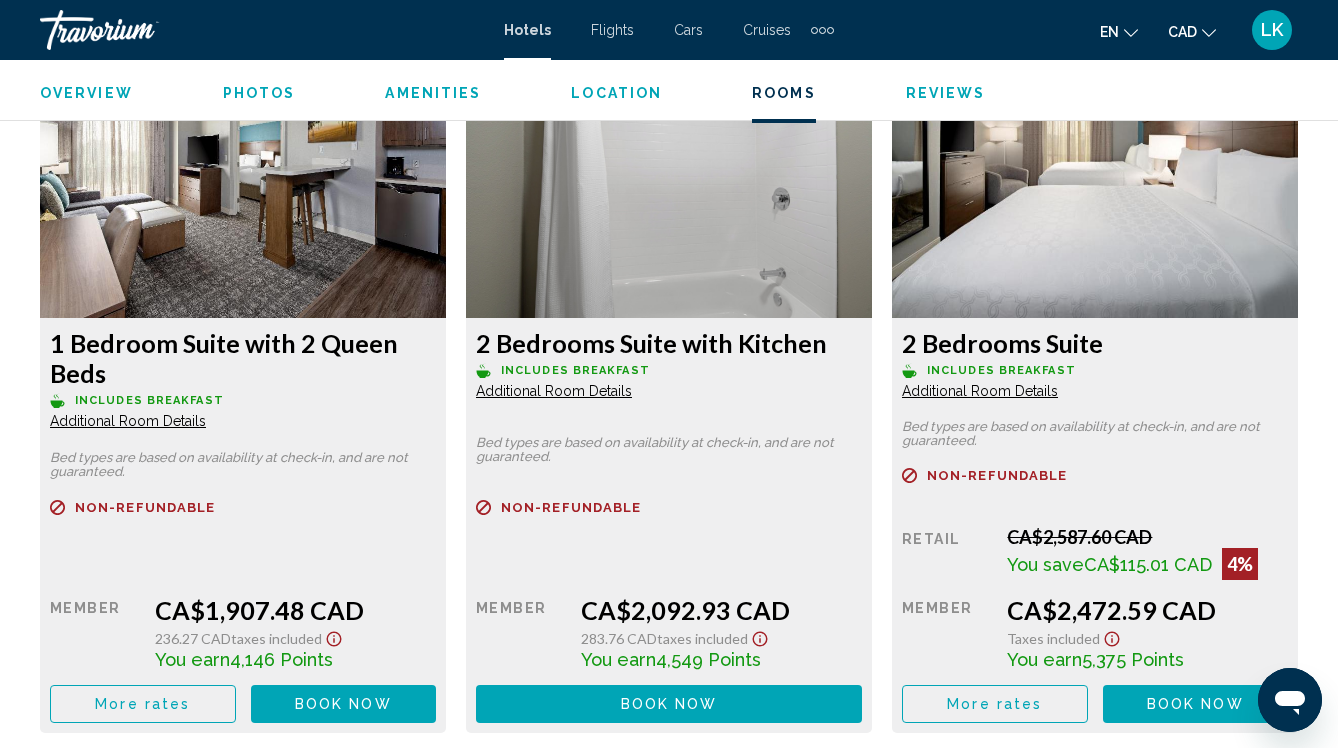 click on "Additional Room Details" at bounding box center [128, -2346] 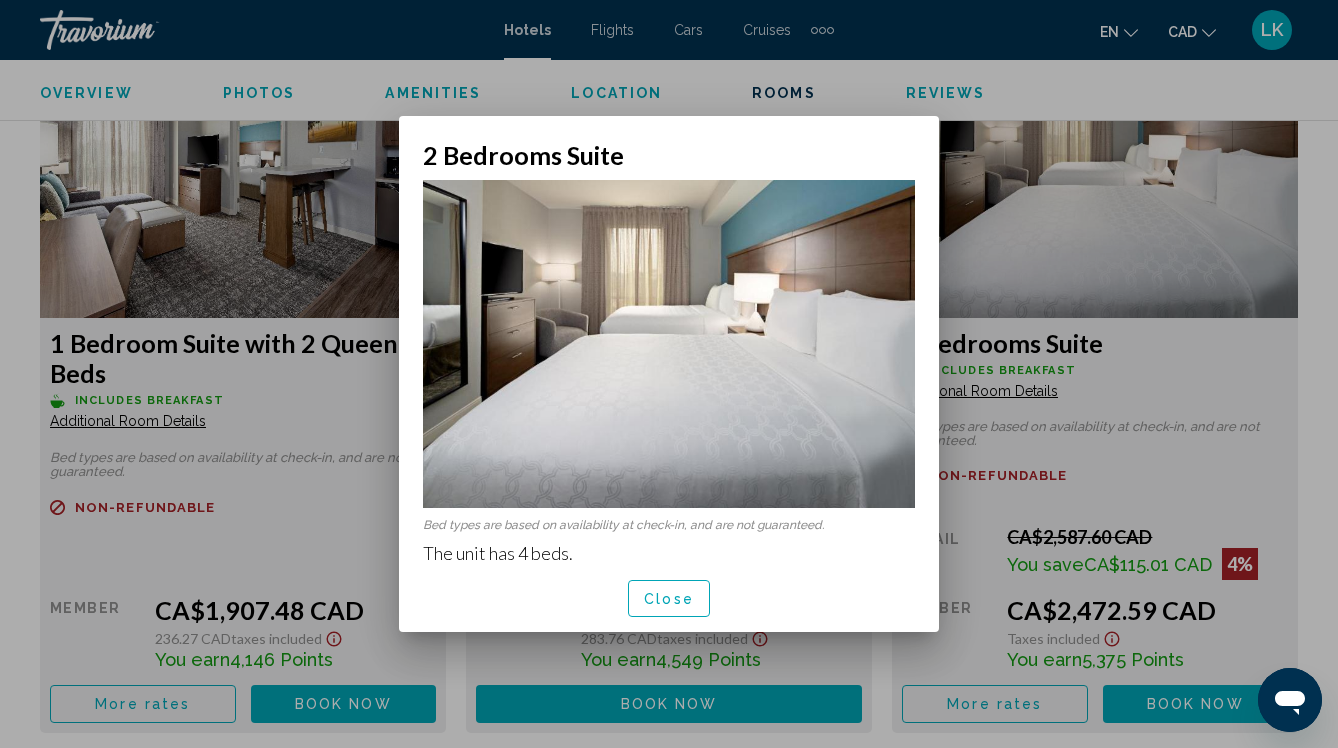scroll, scrollTop: 0, scrollLeft: 0, axis: both 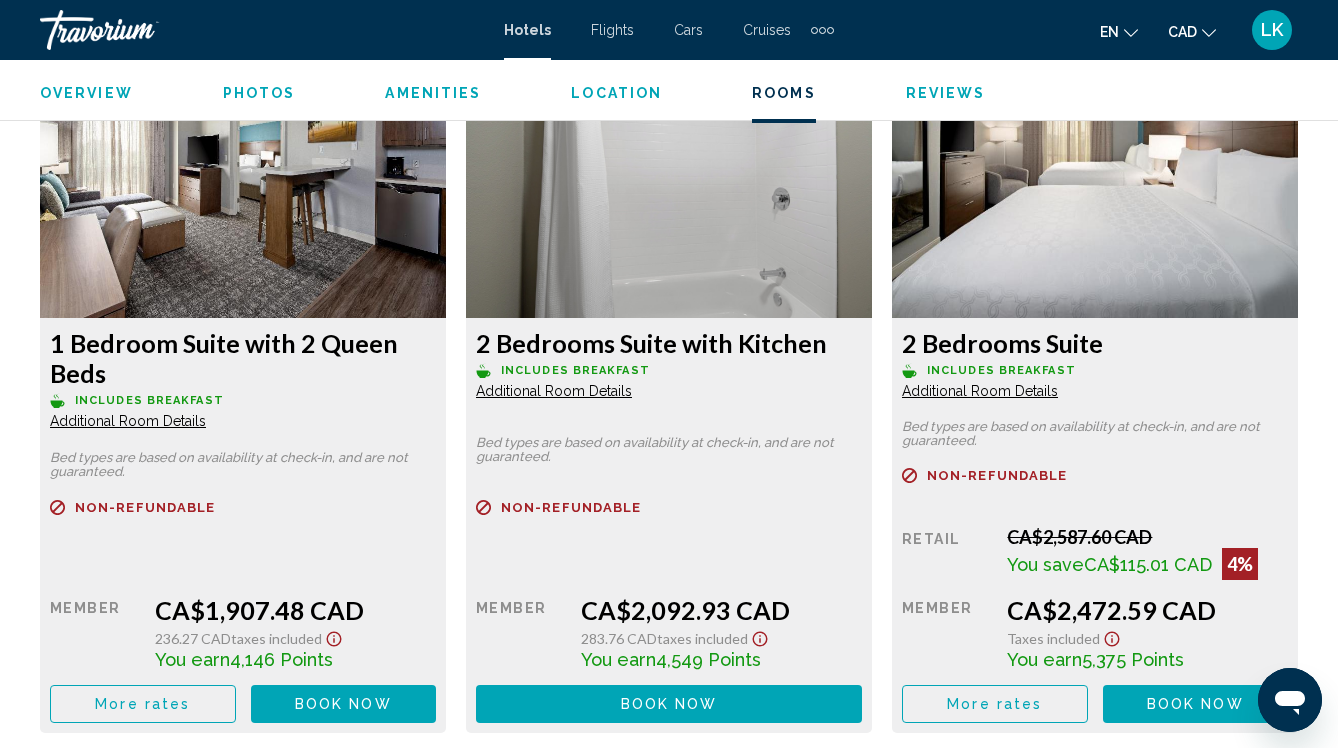 click on "Bed types are based on availability at check-in, and are not guaranteed." at bounding box center [243, -2303] 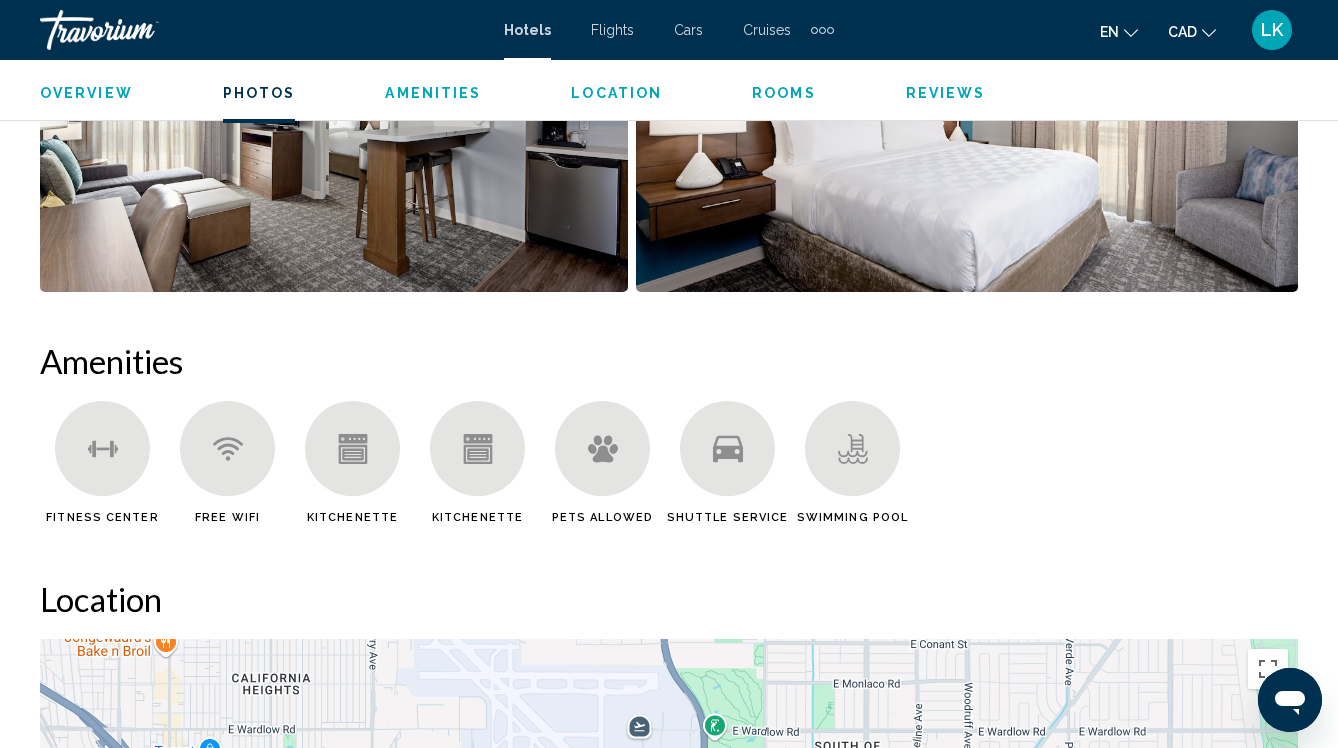 scroll, scrollTop: 1715, scrollLeft: 0, axis: vertical 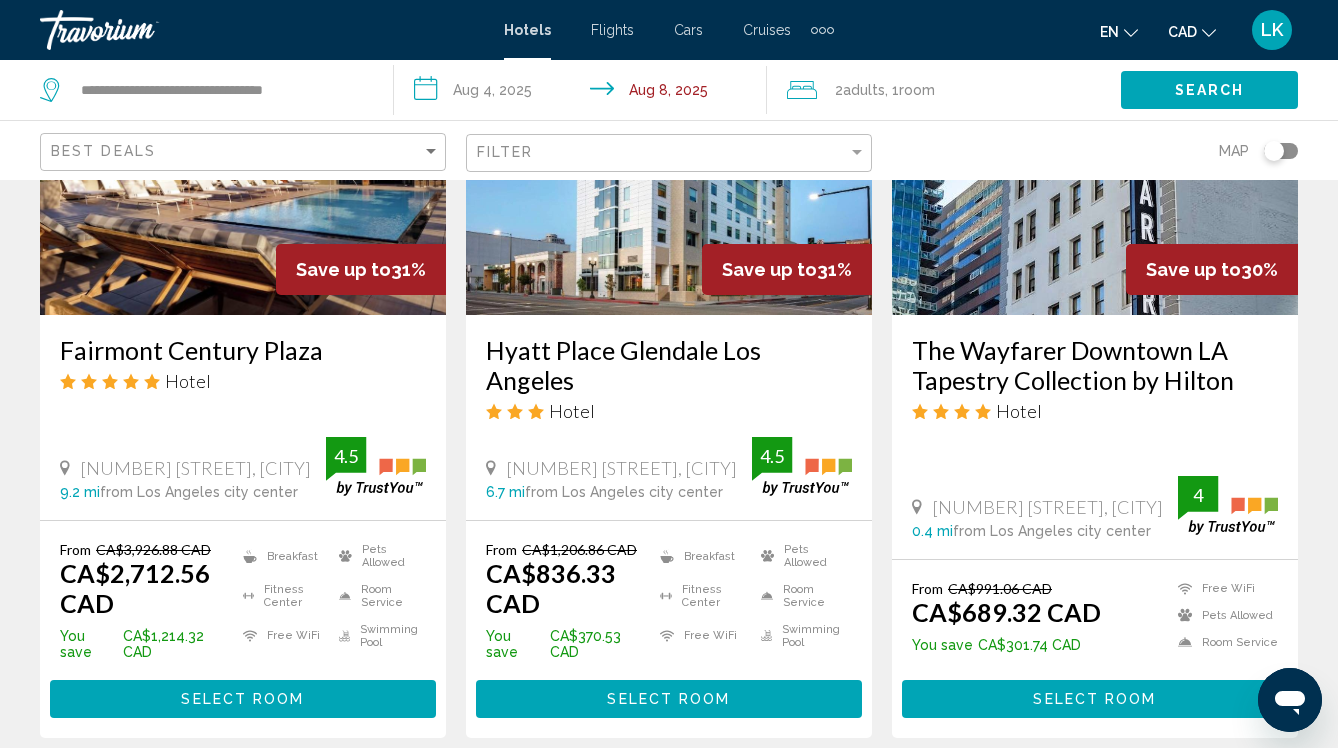 click on "Hyatt Place Glendale Los Angeles" at bounding box center [669, 365] 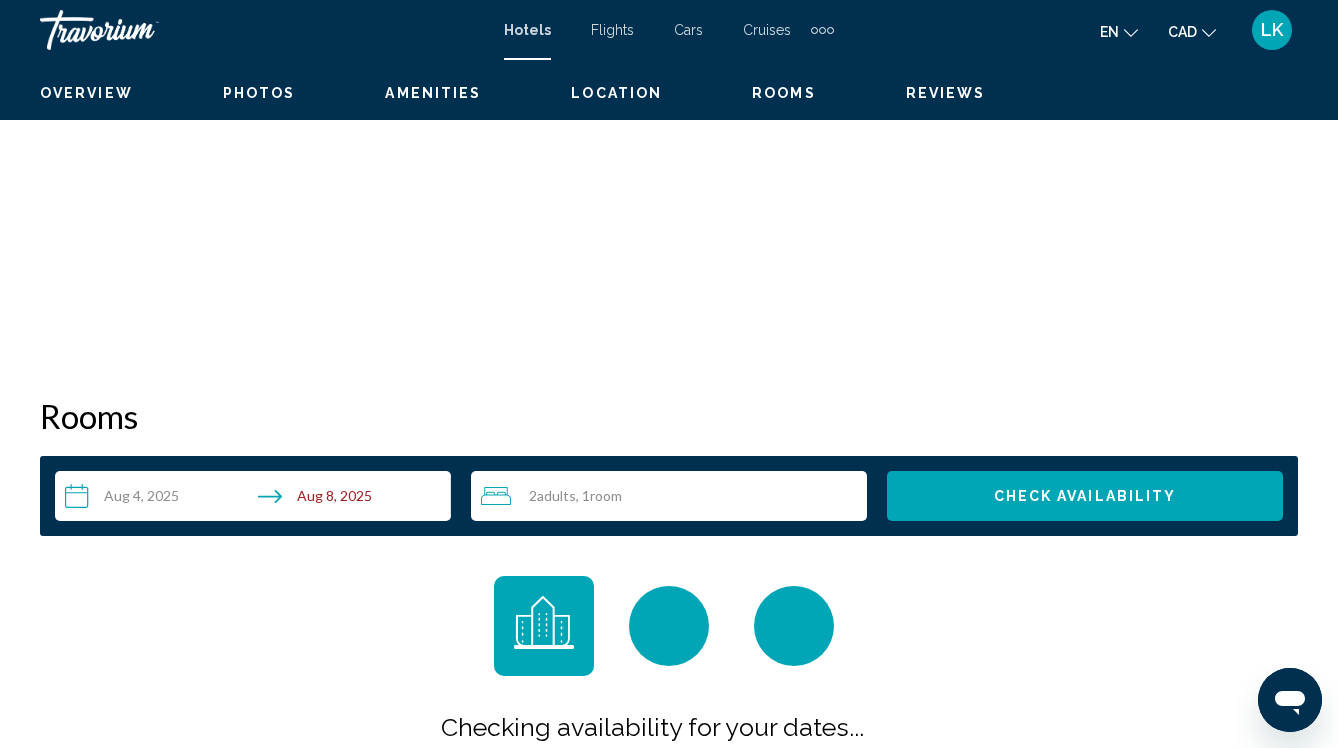 scroll, scrollTop: 160, scrollLeft: 0, axis: vertical 